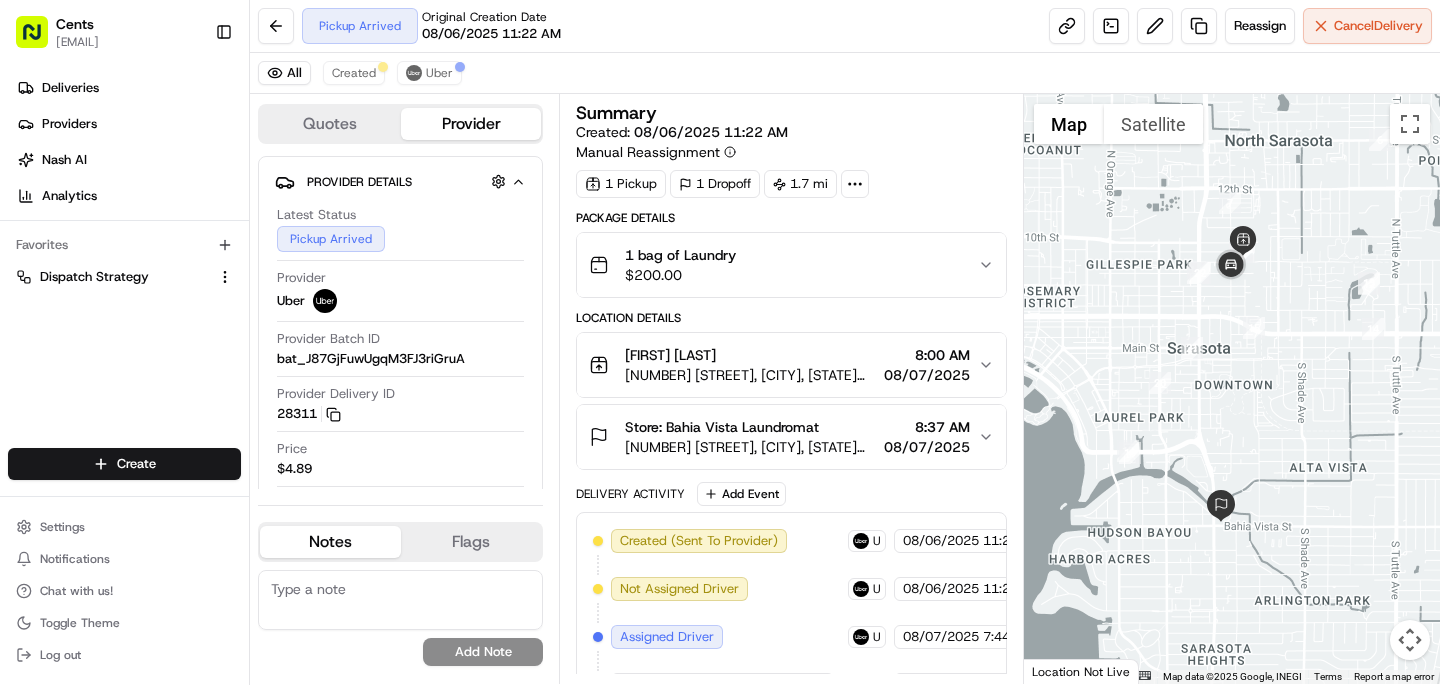 scroll, scrollTop: 0, scrollLeft: 0, axis: both 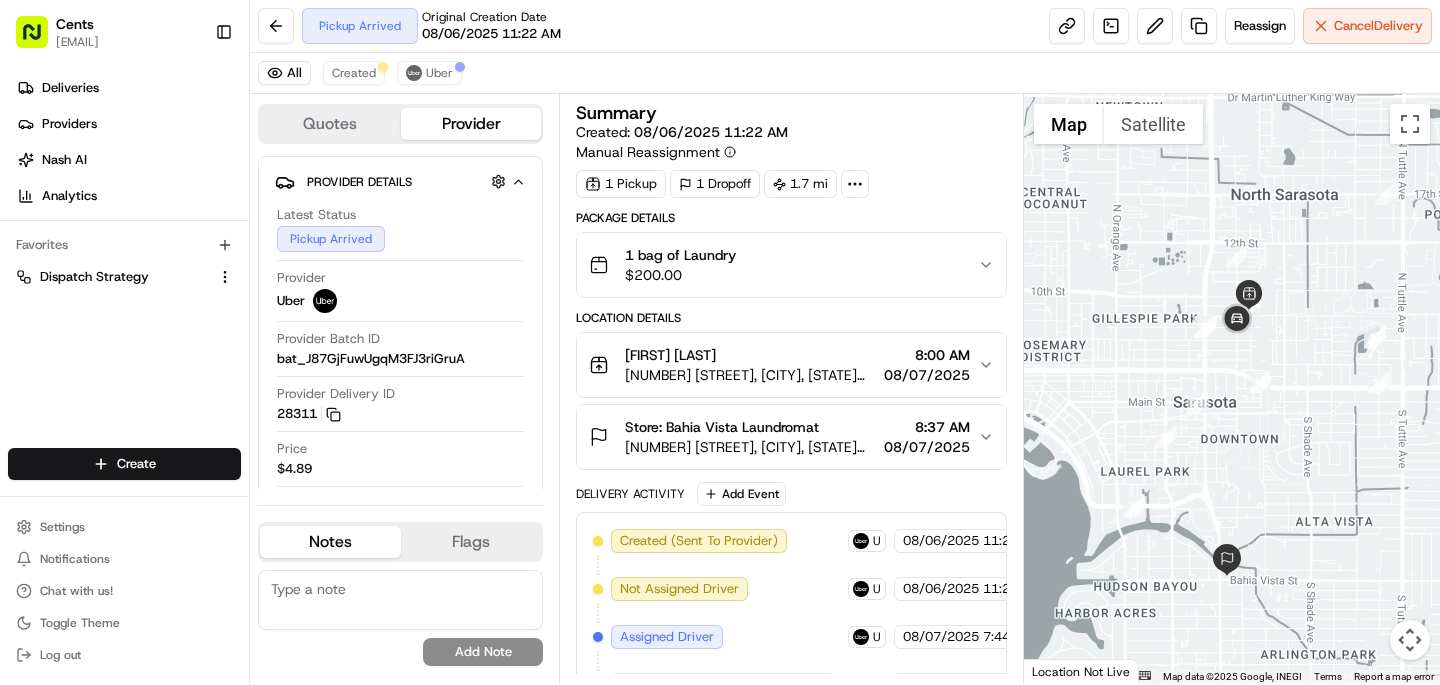 drag, startPoint x: 1251, startPoint y: 422, endPoint x: 1257, endPoint y: 478, distance: 56.32051 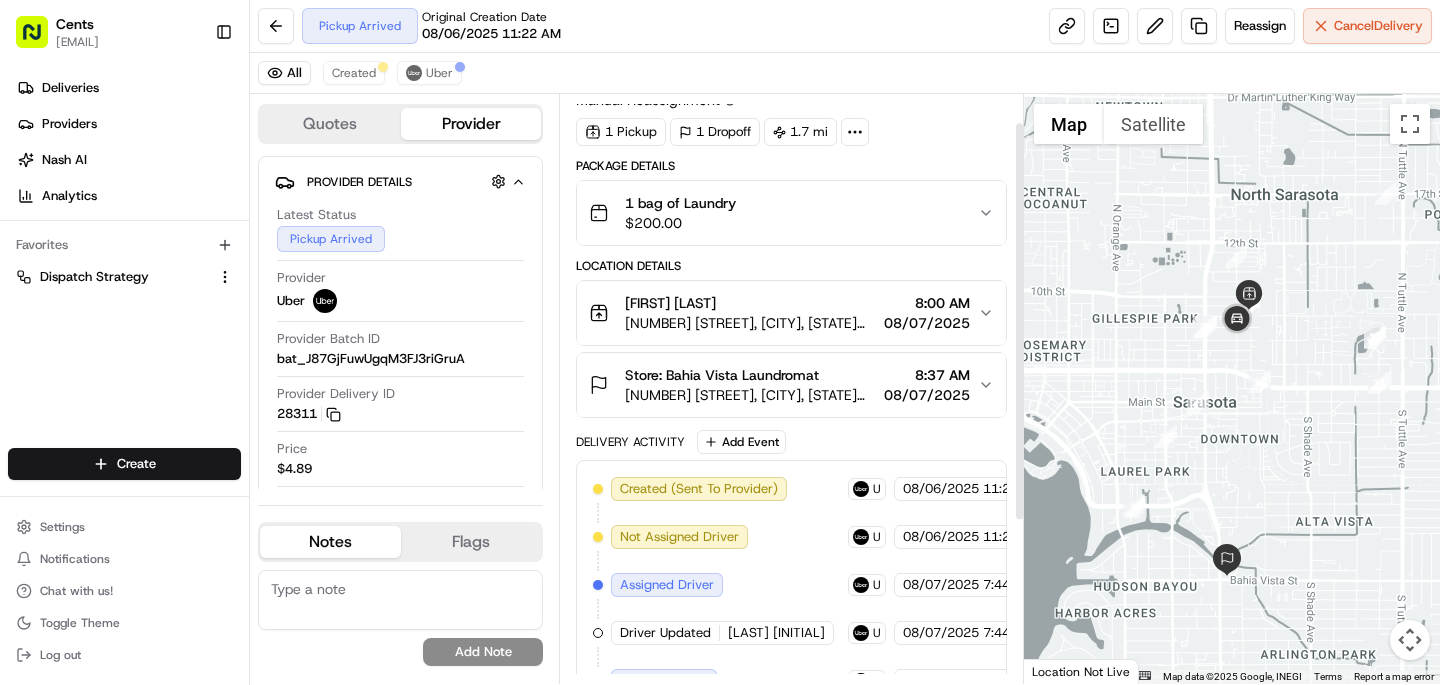 scroll, scrollTop: 42, scrollLeft: 0, axis: vertical 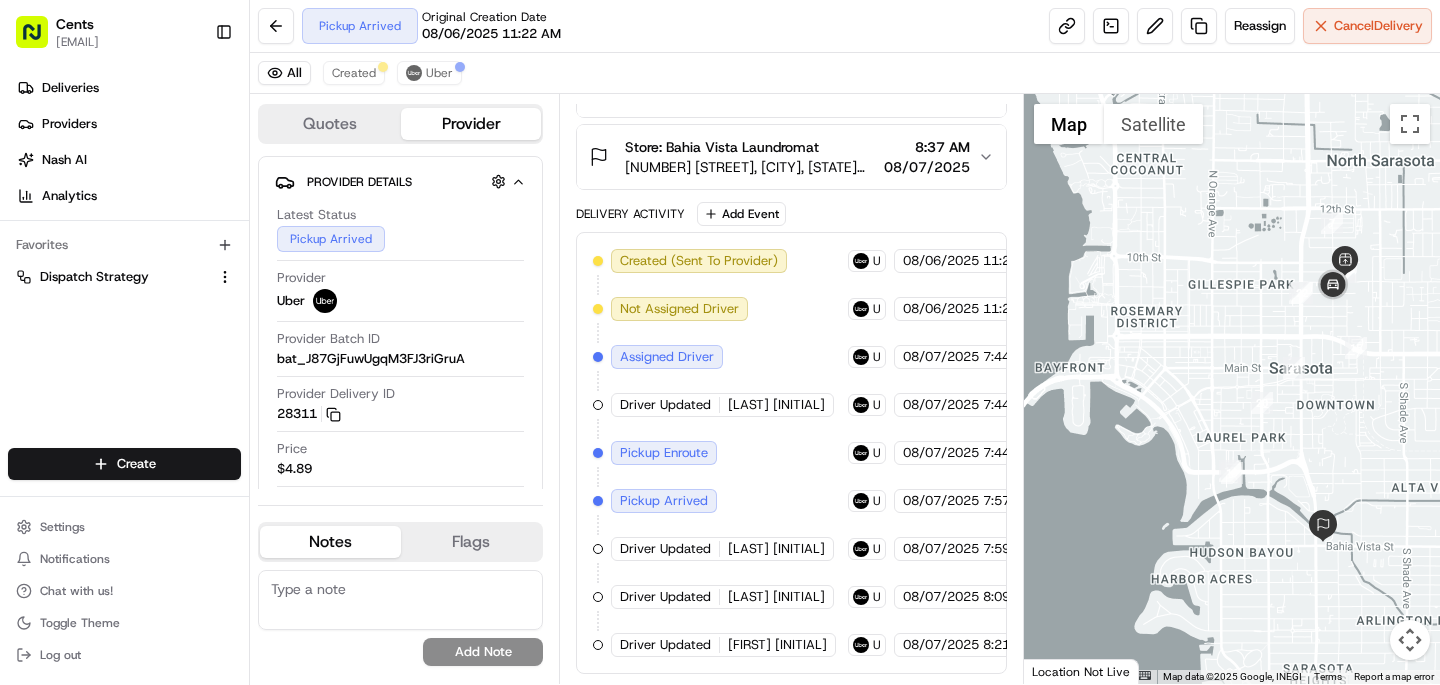 drag, startPoint x: 1255, startPoint y: 473, endPoint x: 1366, endPoint y: 366, distance: 154.17523 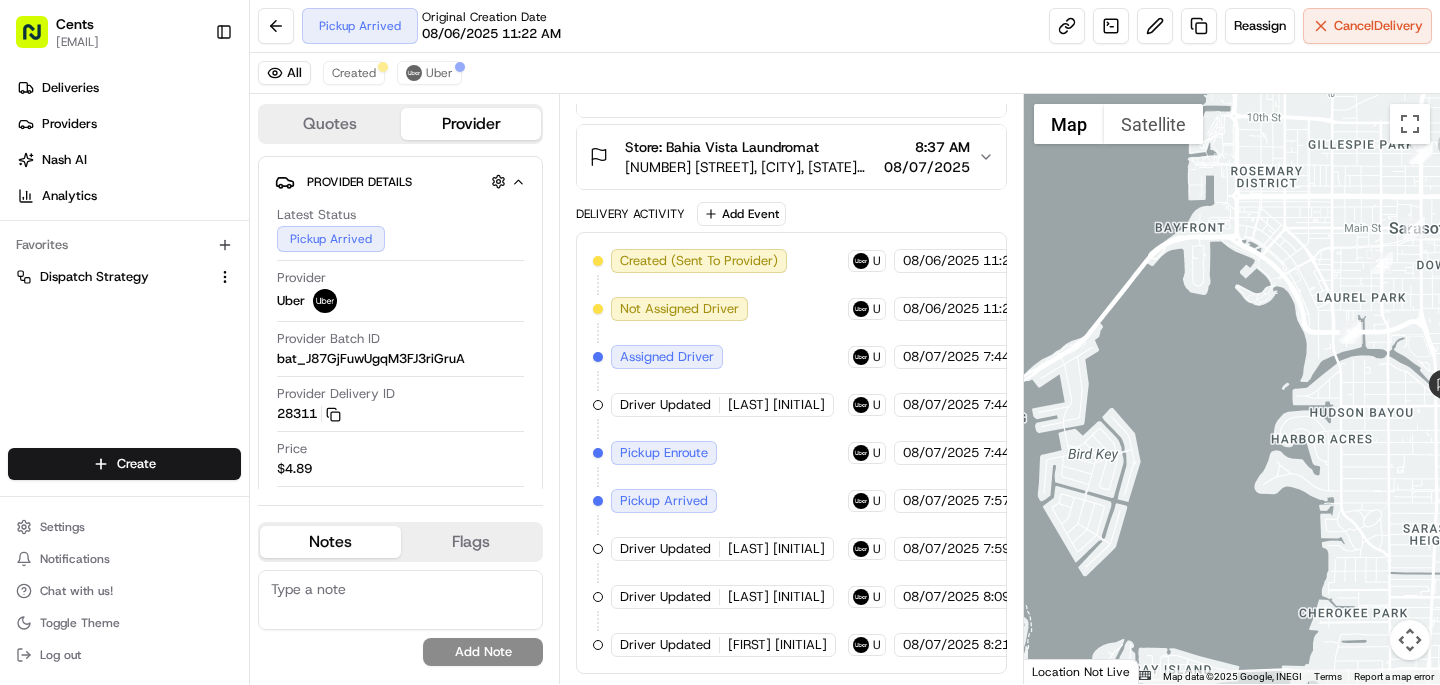 drag, startPoint x: 1231, startPoint y: 476, endPoint x: 1333, endPoint y: 420, distance: 116.3615 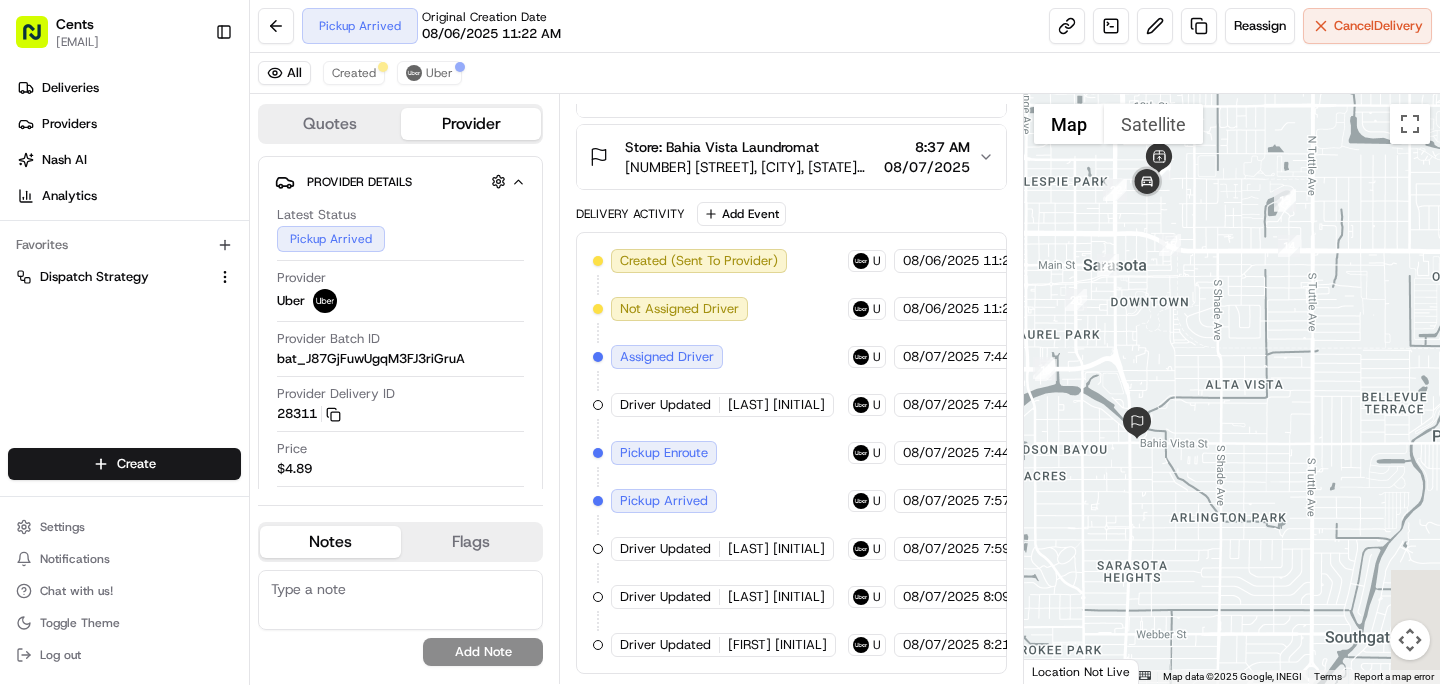 drag, startPoint x: 1170, startPoint y: 528, endPoint x: 1015, endPoint y: 591, distance: 167.31407 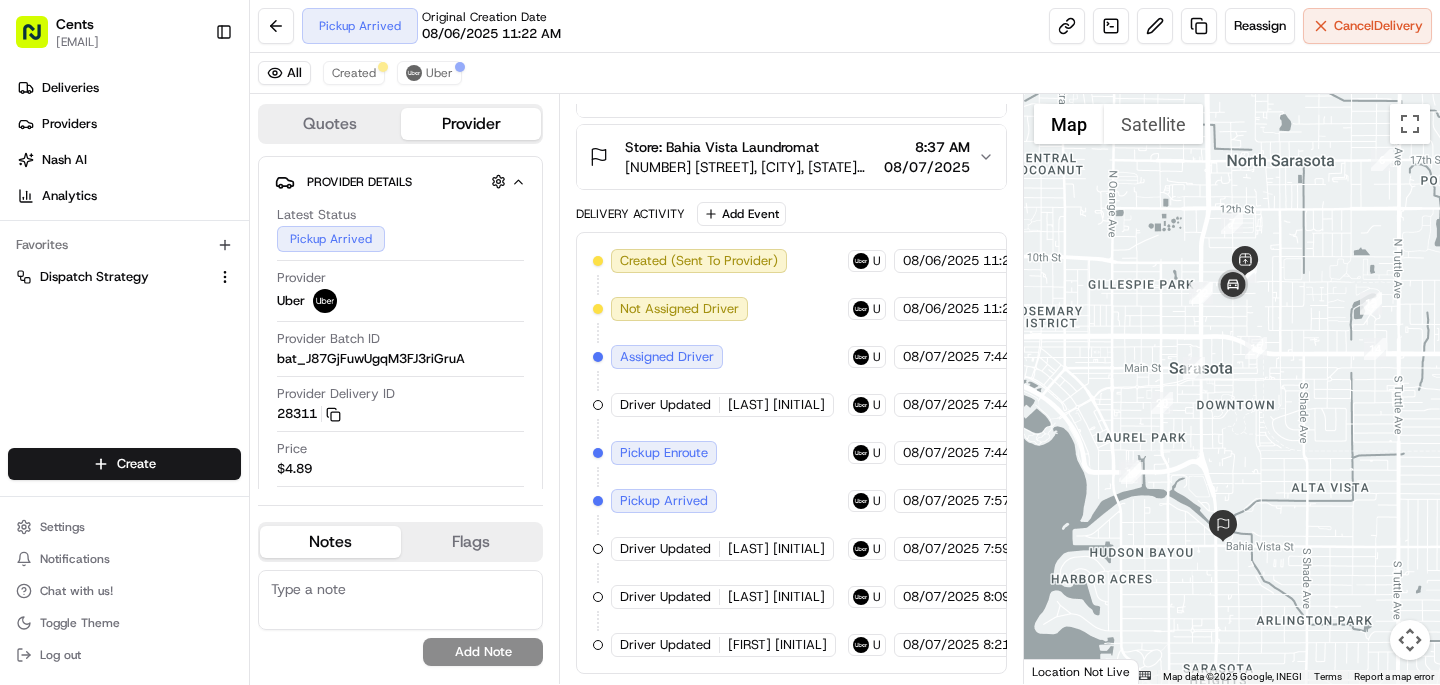 drag, startPoint x: 1144, startPoint y: 506, endPoint x: 1234, endPoint y: 632, distance: 154.84186 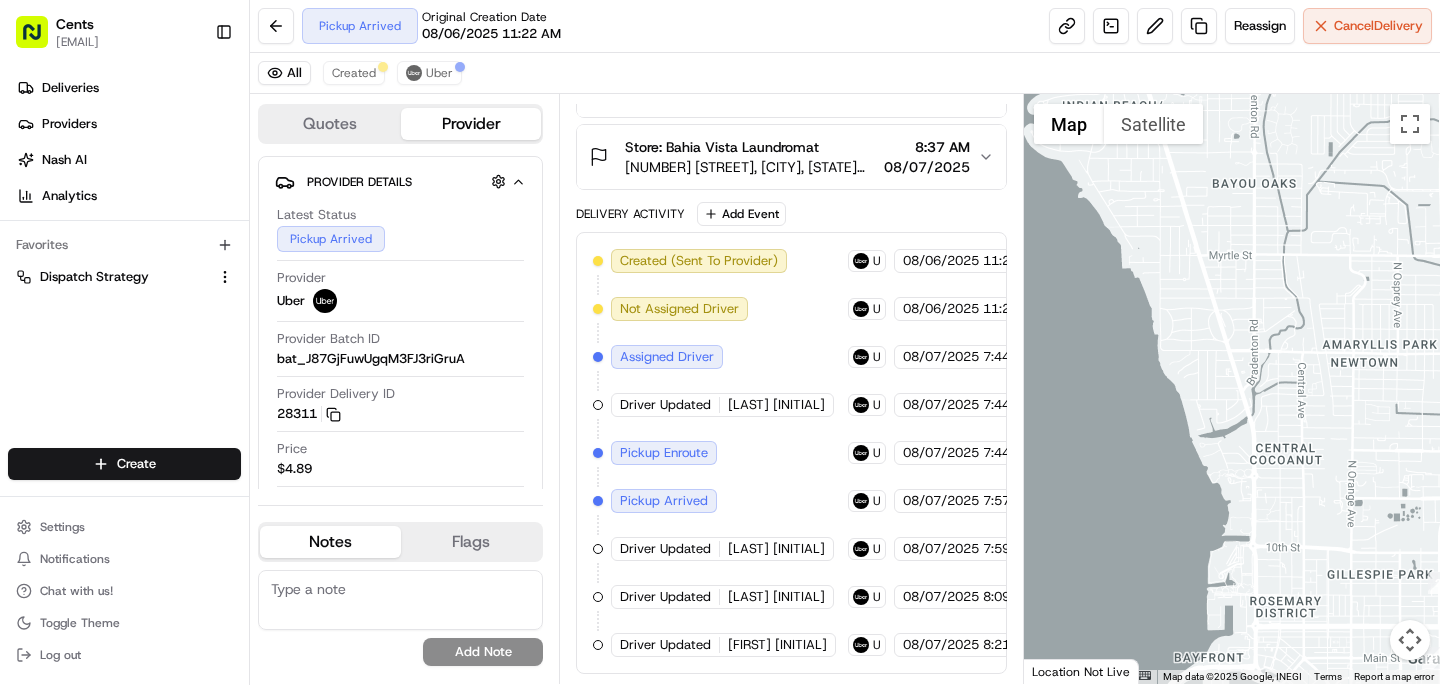 drag, startPoint x: 1145, startPoint y: 384, endPoint x: 1346, endPoint y: 613, distance: 304.69986 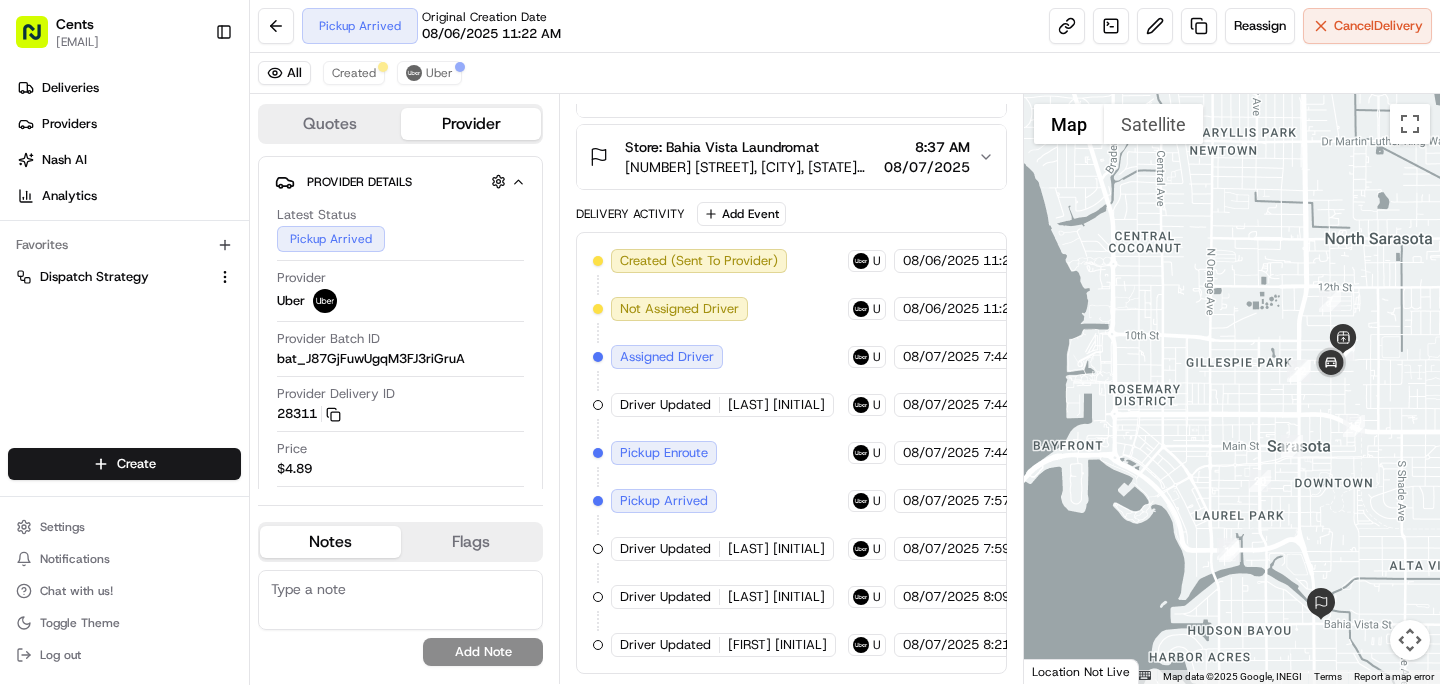 drag, startPoint x: 1178, startPoint y: 453, endPoint x: 1042, endPoint y: 236, distance: 256.09567 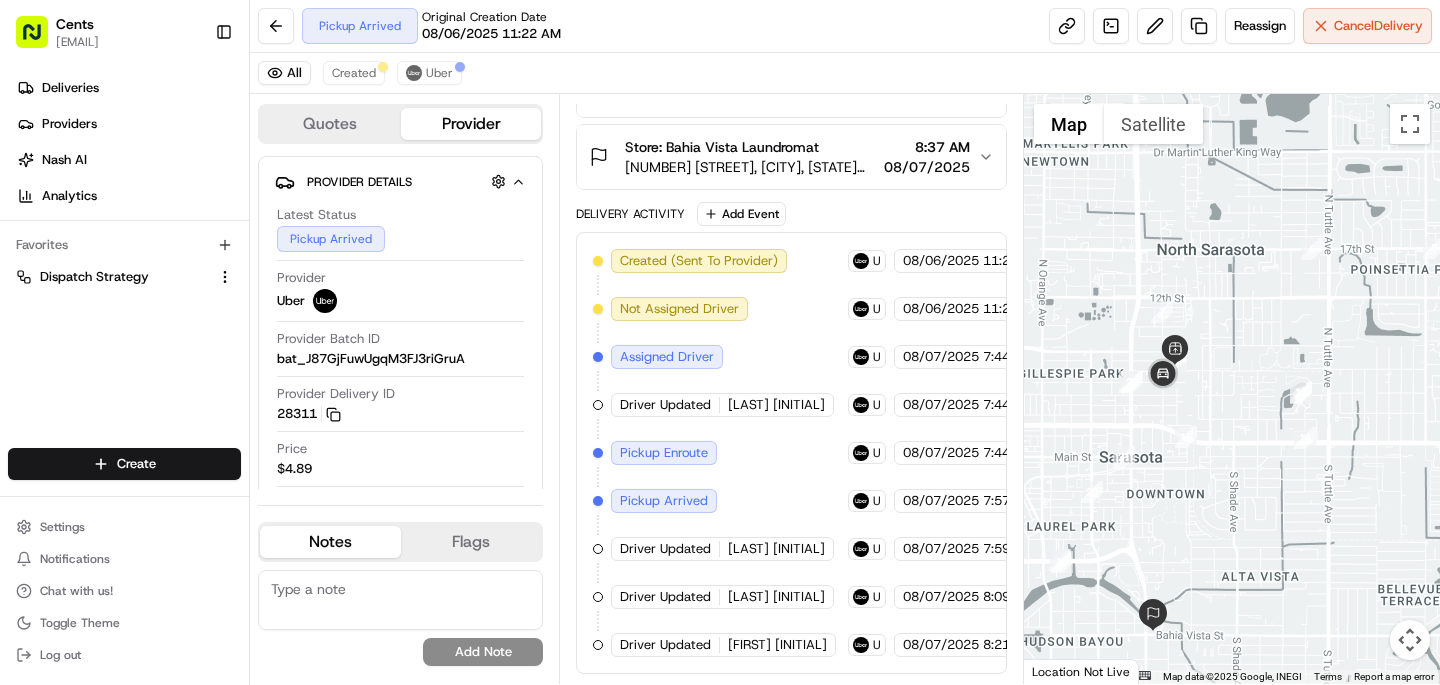 drag, startPoint x: 1211, startPoint y: 350, endPoint x: 1039, endPoint y: 361, distance: 172.35138 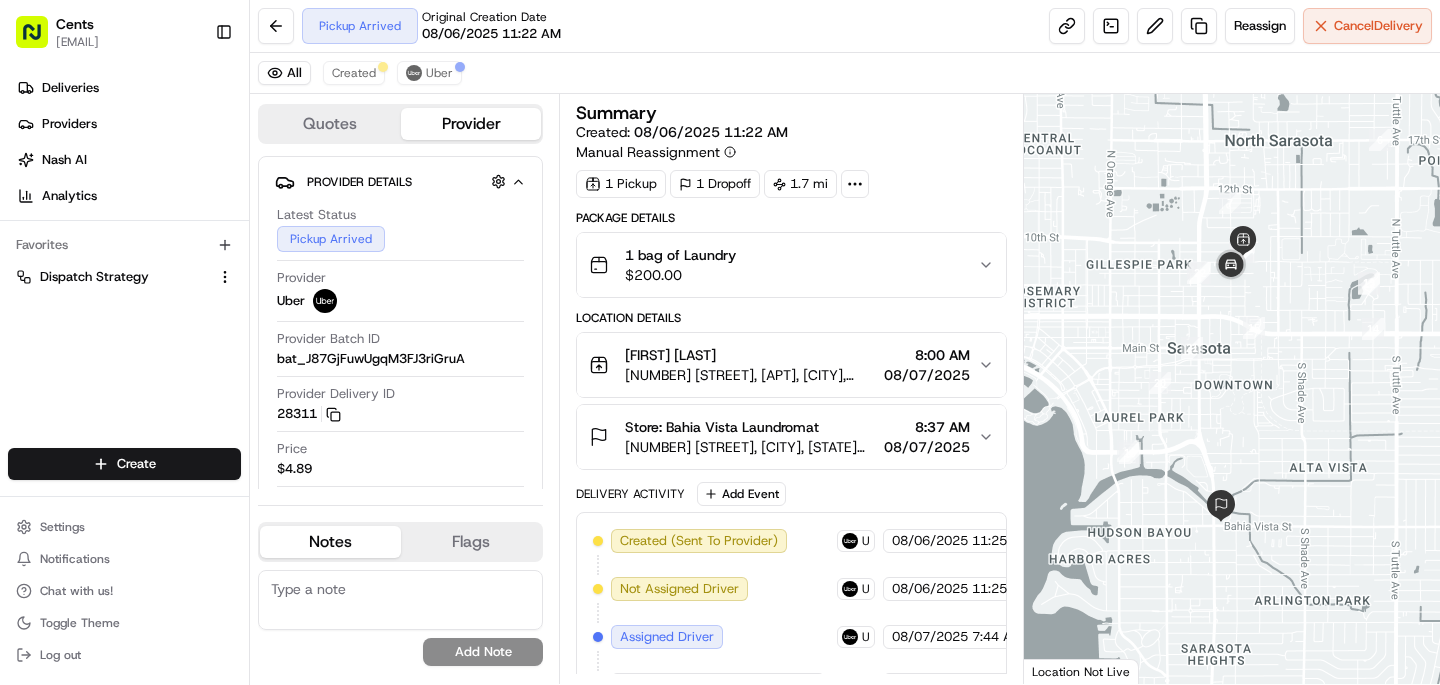 scroll, scrollTop: 0, scrollLeft: 0, axis: both 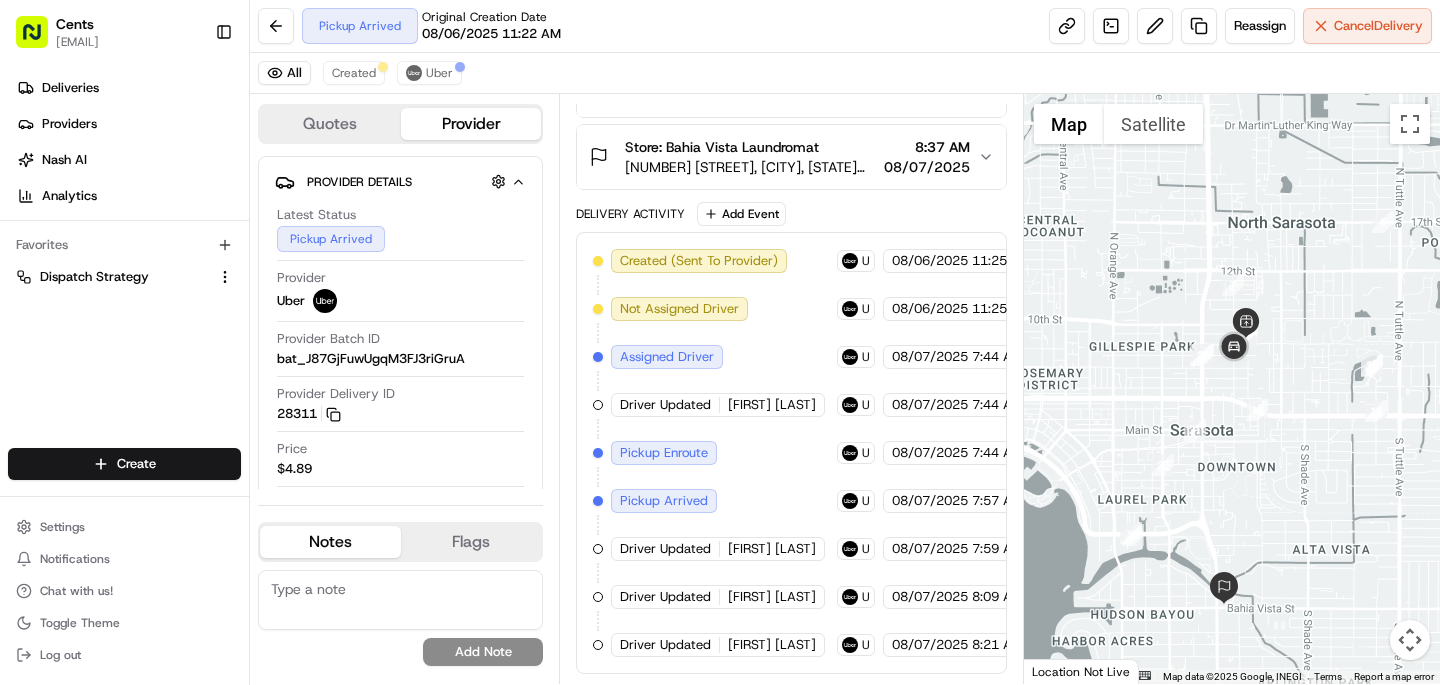drag, startPoint x: 1287, startPoint y: 241, endPoint x: 1290, endPoint y: 333, distance: 92.0489 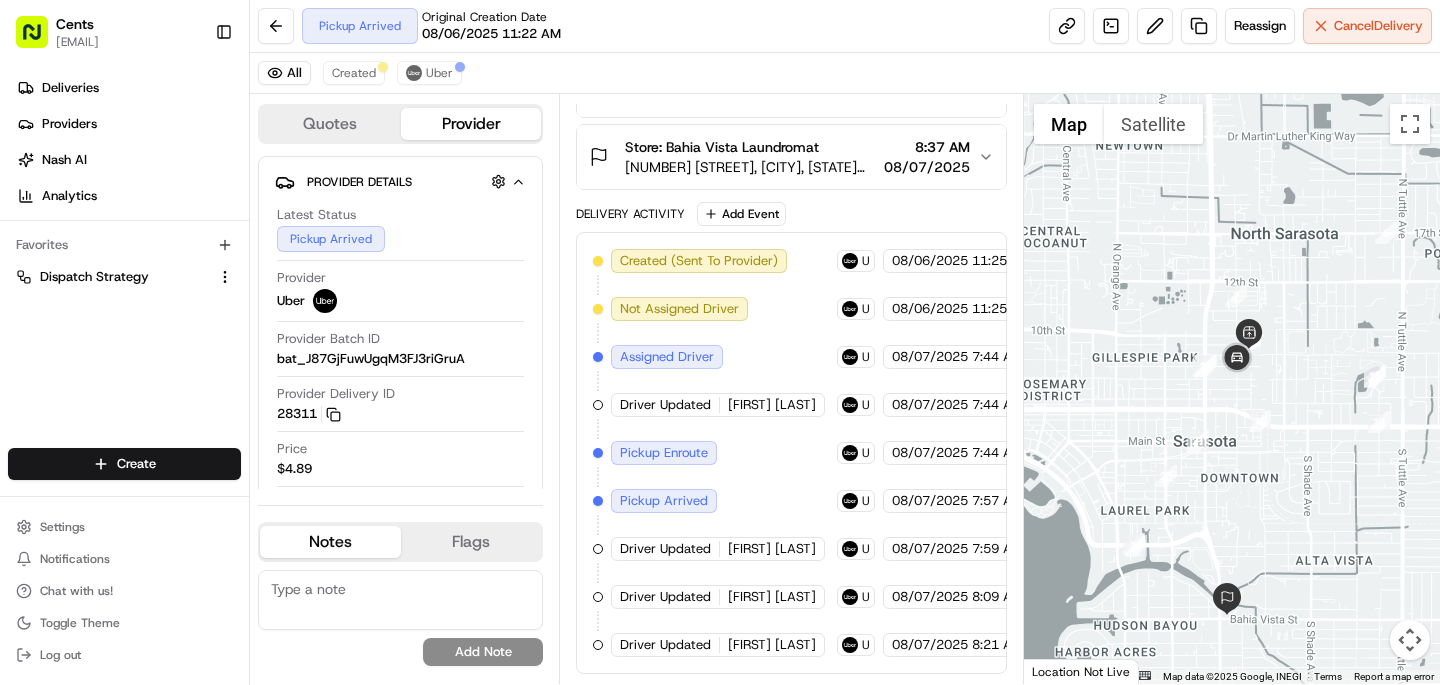 click at bounding box center (1232, 389) 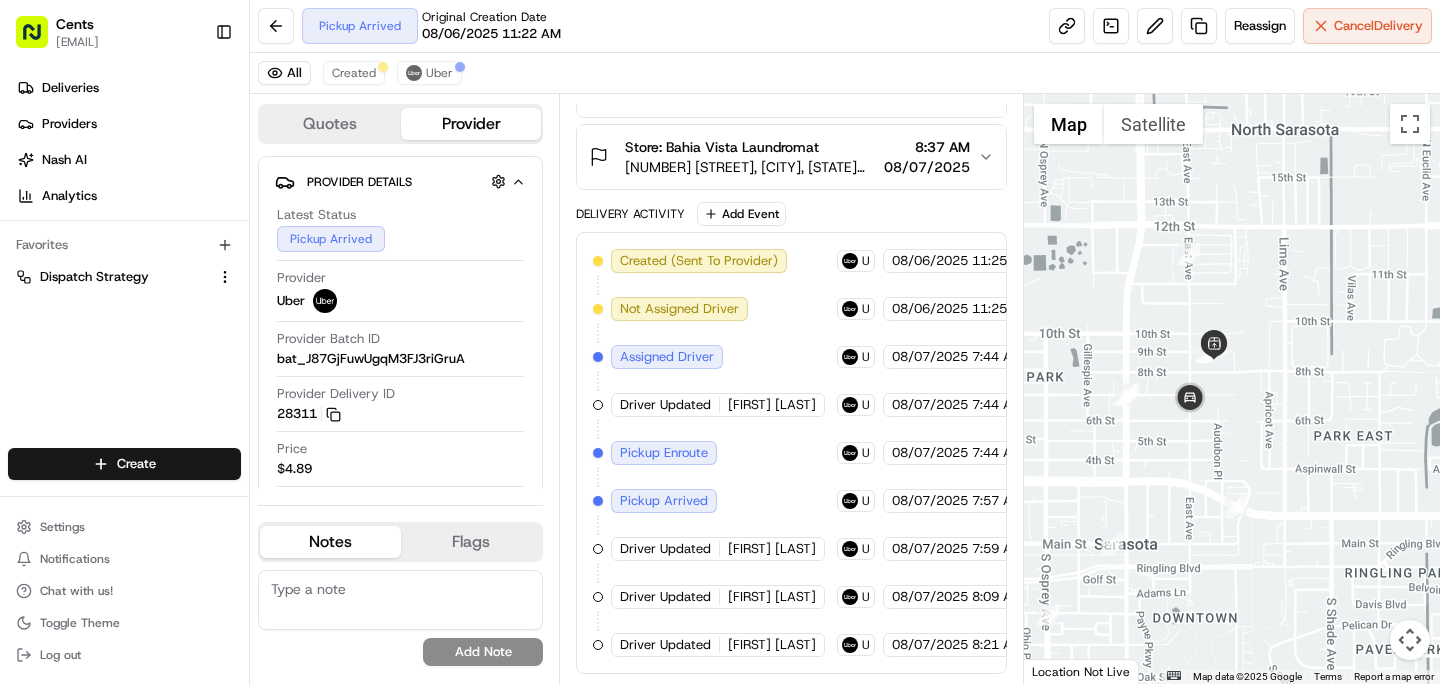 click at bounding box center (1232, 389) 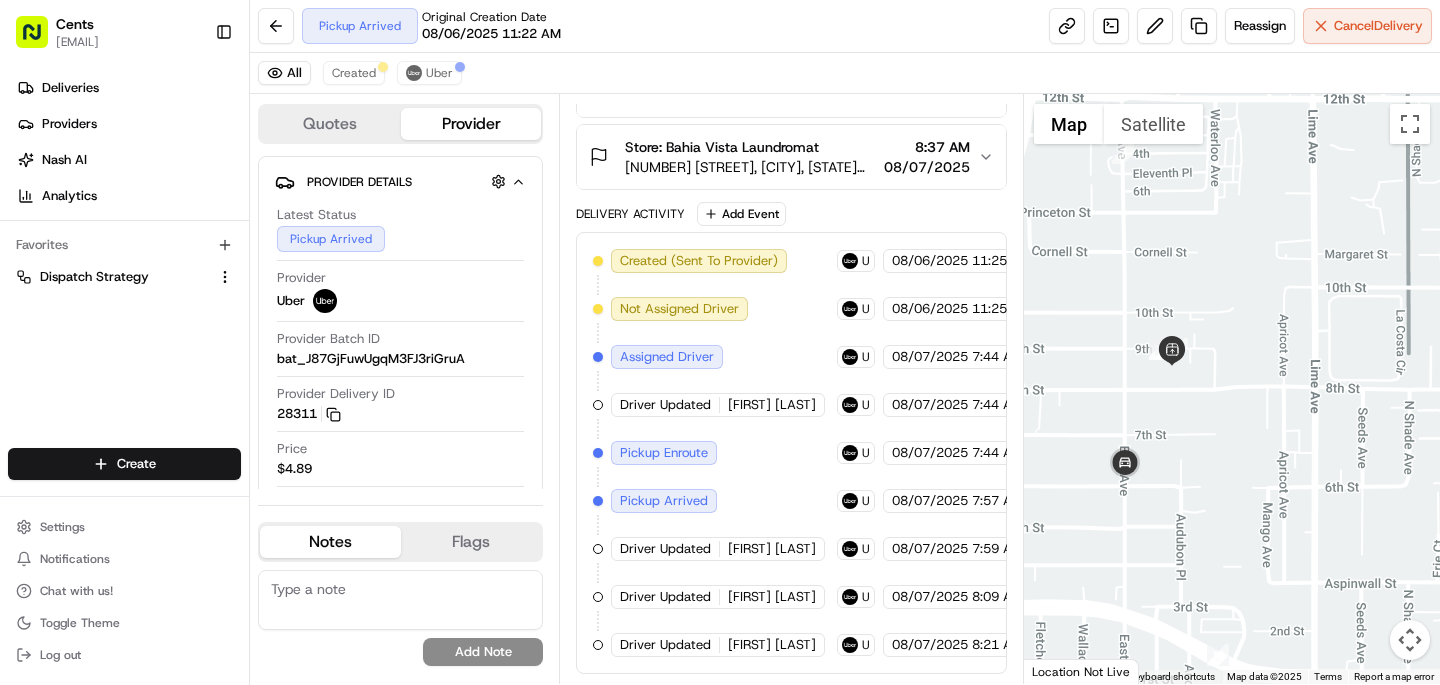 click at bounding box center [1232, 389] 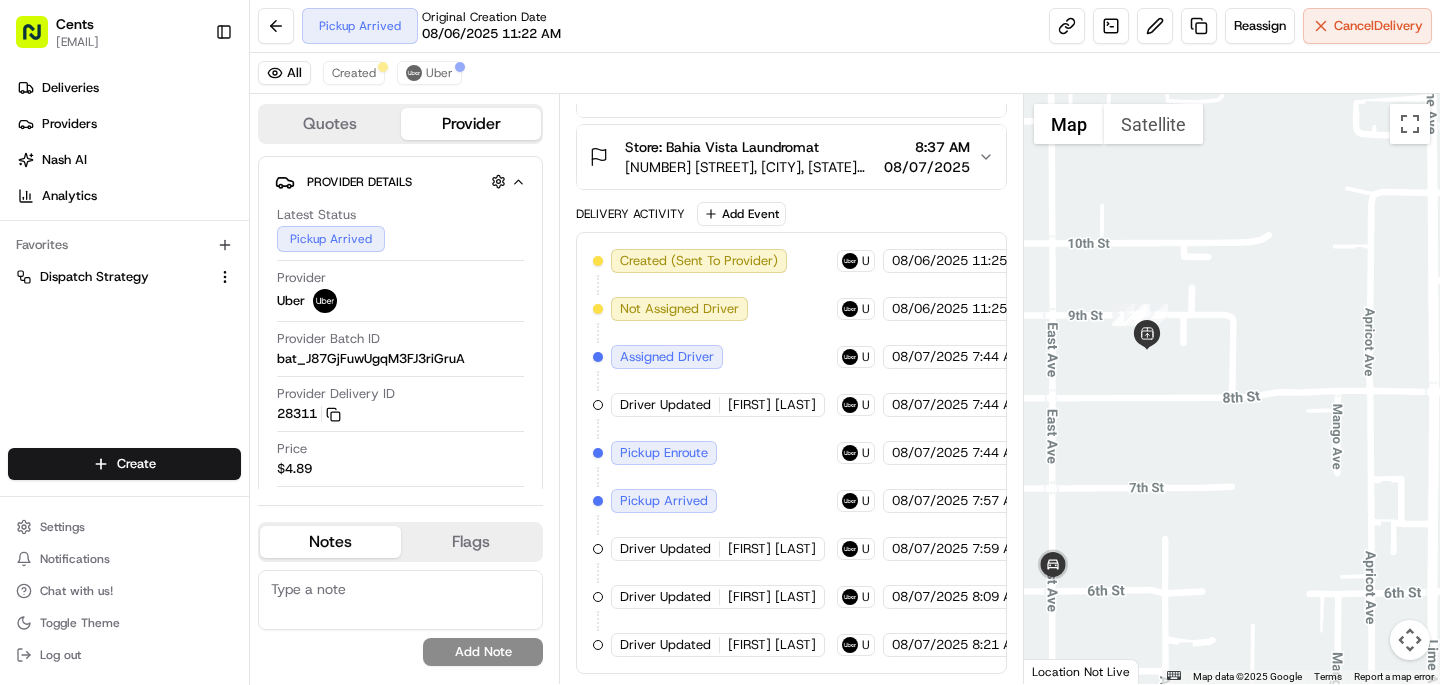 click at bounding box center (1232, 389) 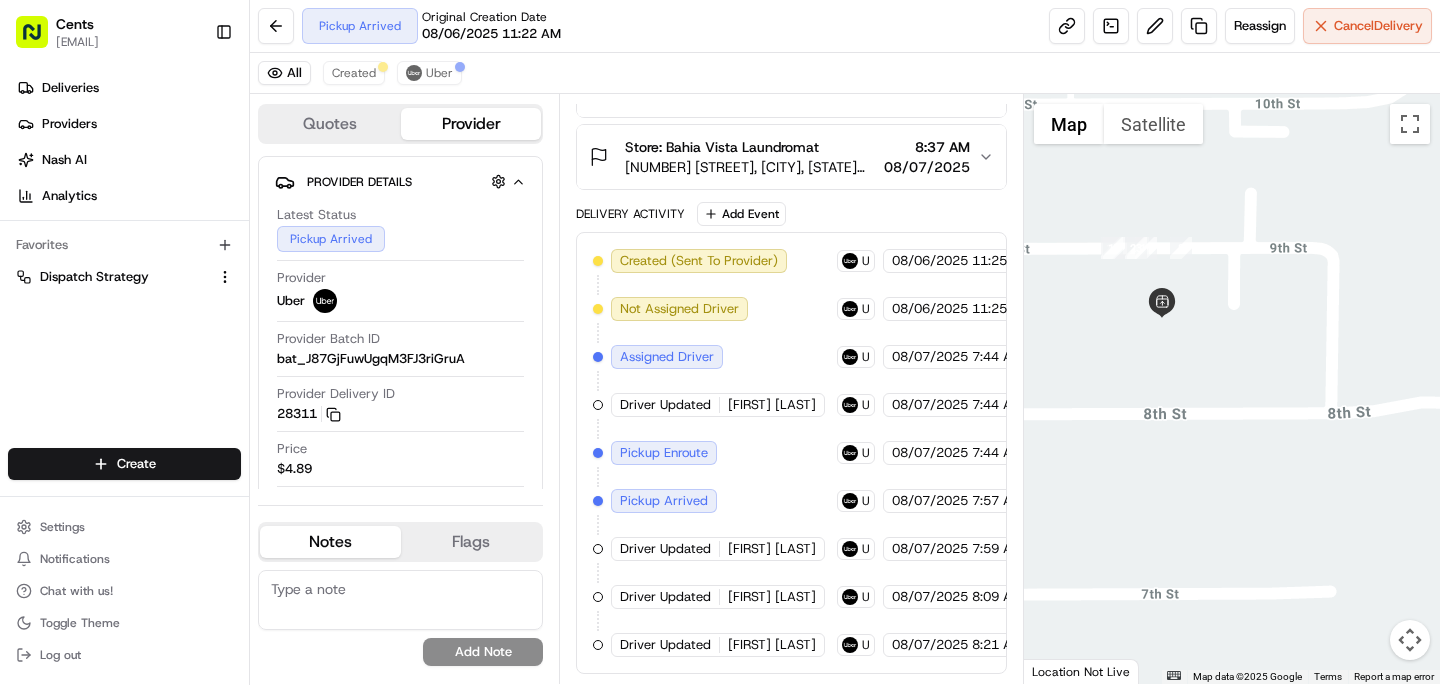 click at bounding box center [1232, 389] 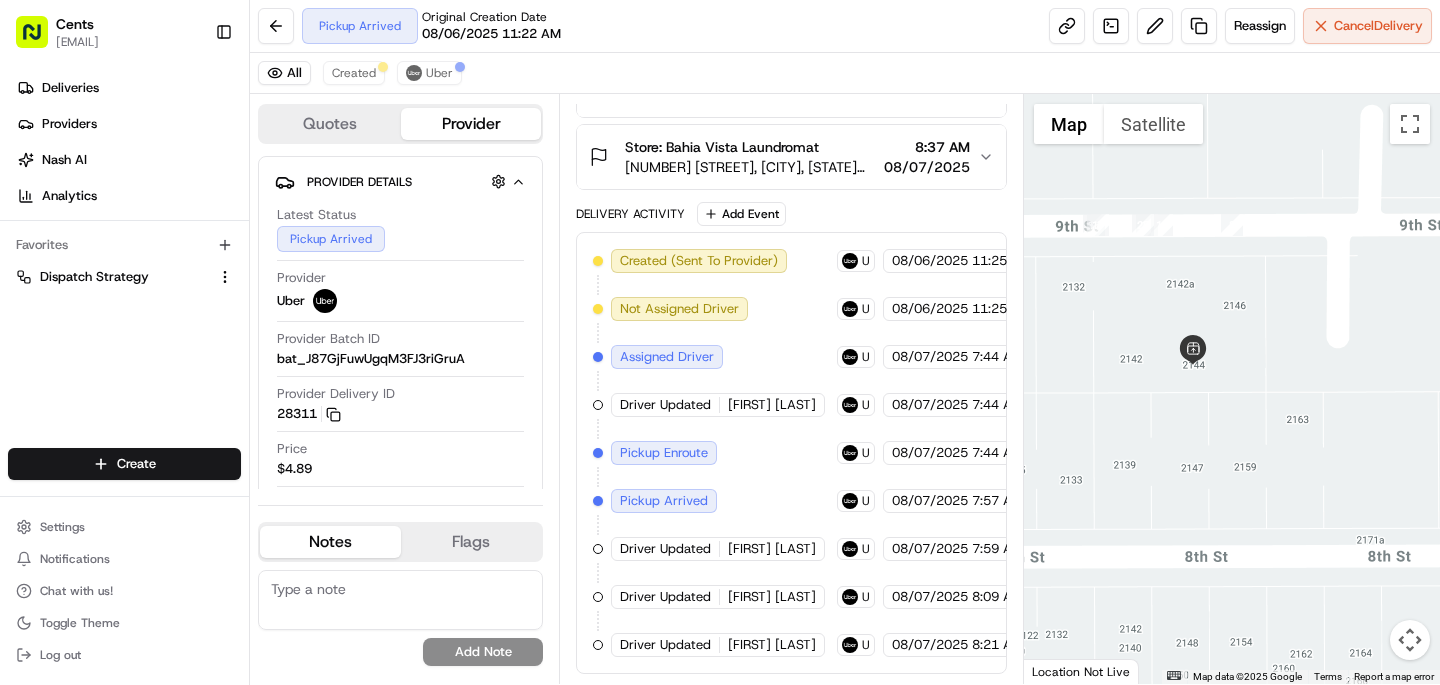 drag, startPoint x: 1121, startPoint y: 329, endPoint x: 1112, endPoint y: 398, distance: 69.58448 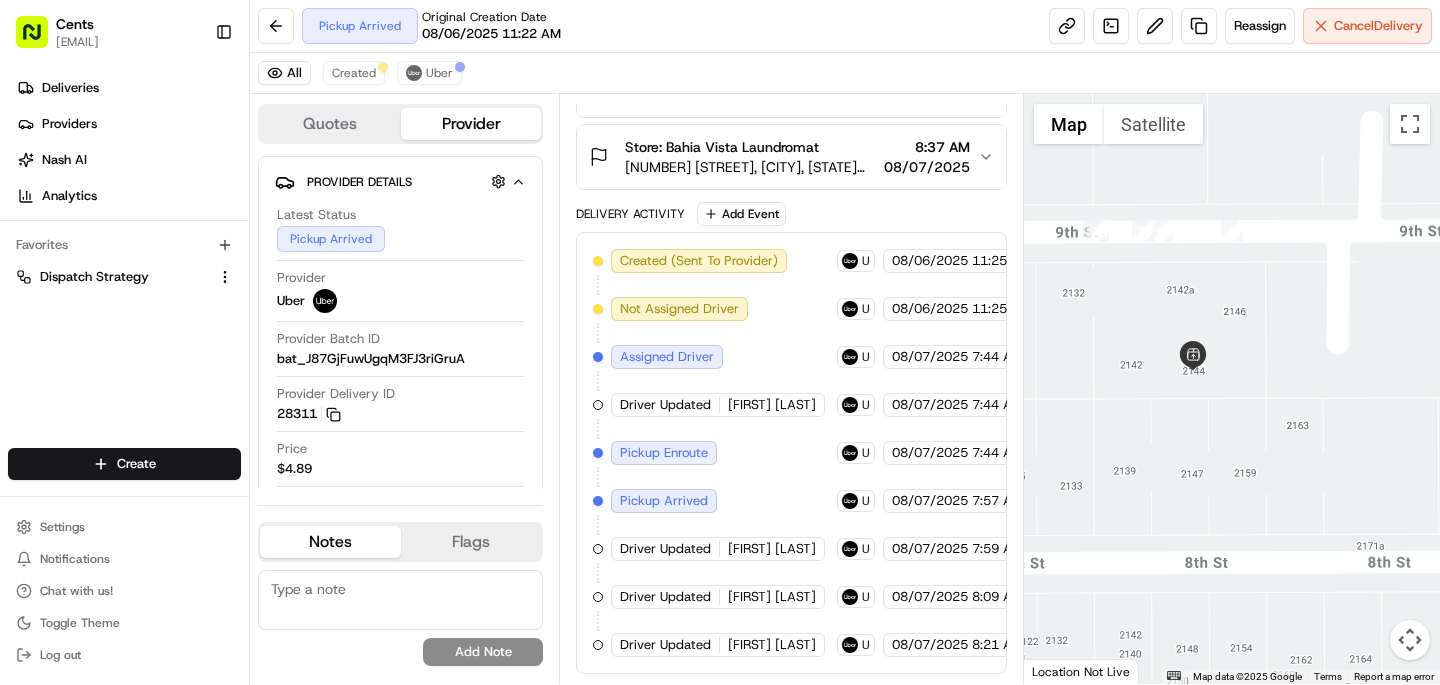 click at bounding box center (1232, 389) 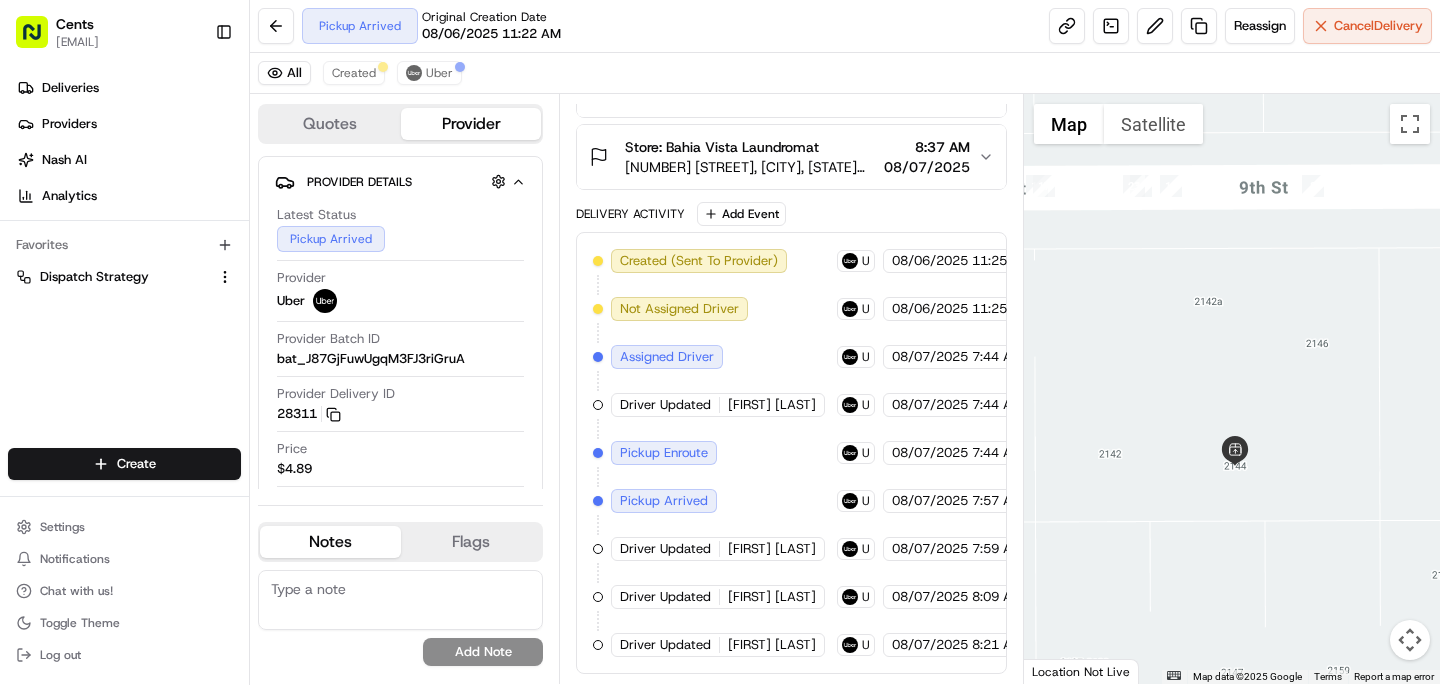 drag, startPoint x: 1132, startPoint y: 338, endPoint x: 1098, endPoint y: 409, distance: 78.72102 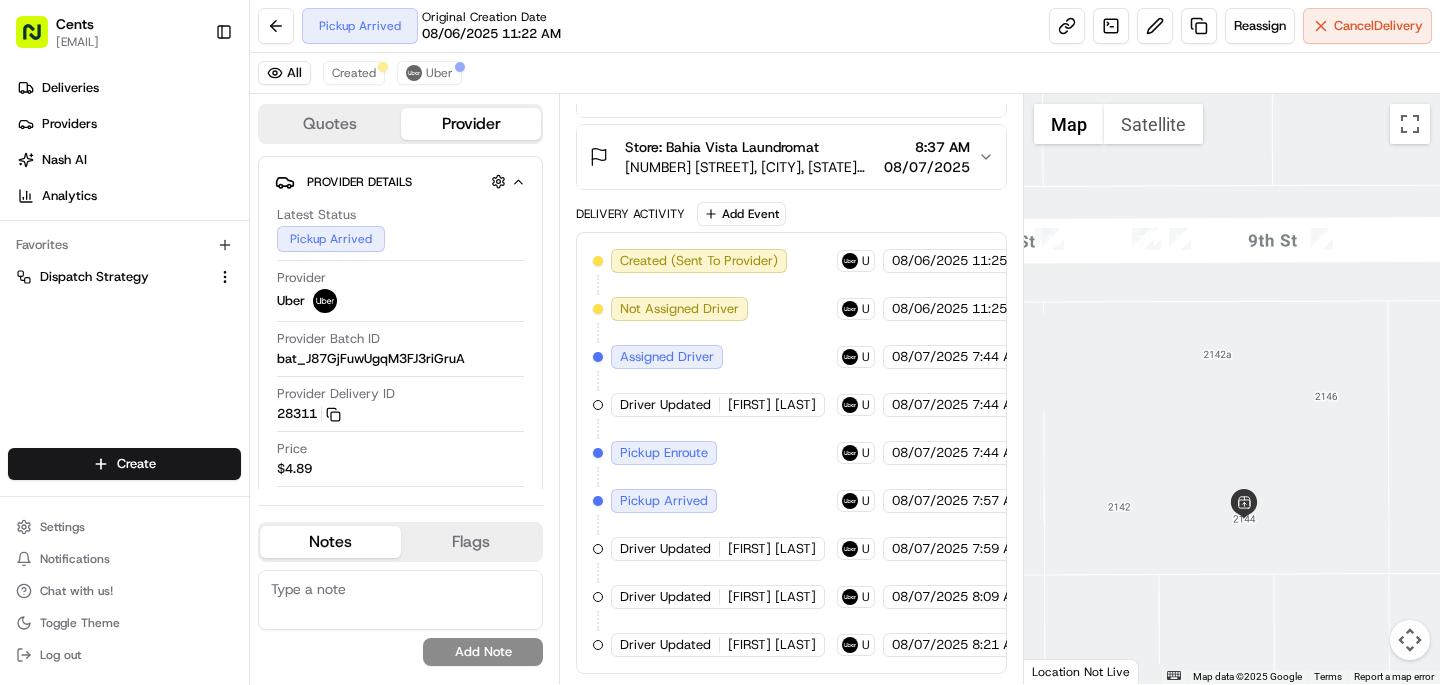 drag, startPoint x: 1107, startPoint y: 276, endPoint x: 1142, endPoint y: 400, distance: 128.84486 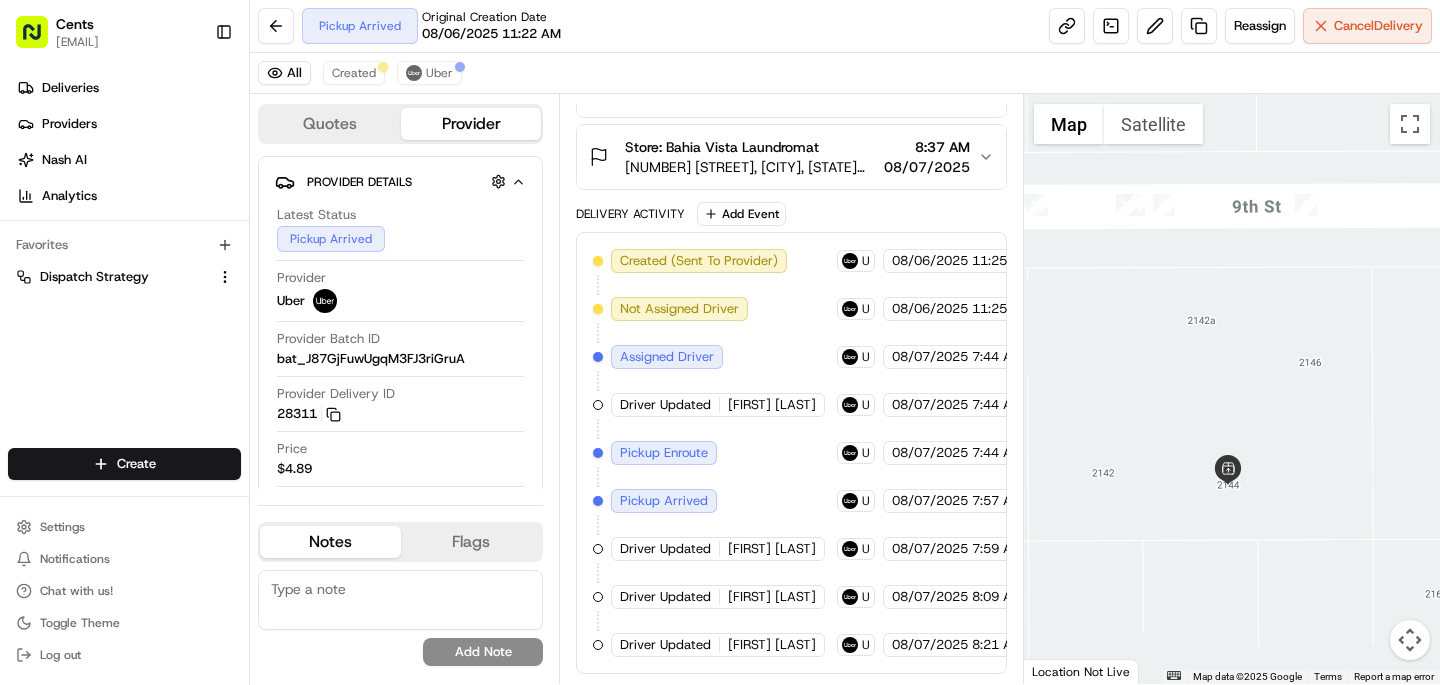 drag, startPoint x: 1150, startPoint y: 470, endPoint x: 1105, endPoint y: 263, distance: 211.83484 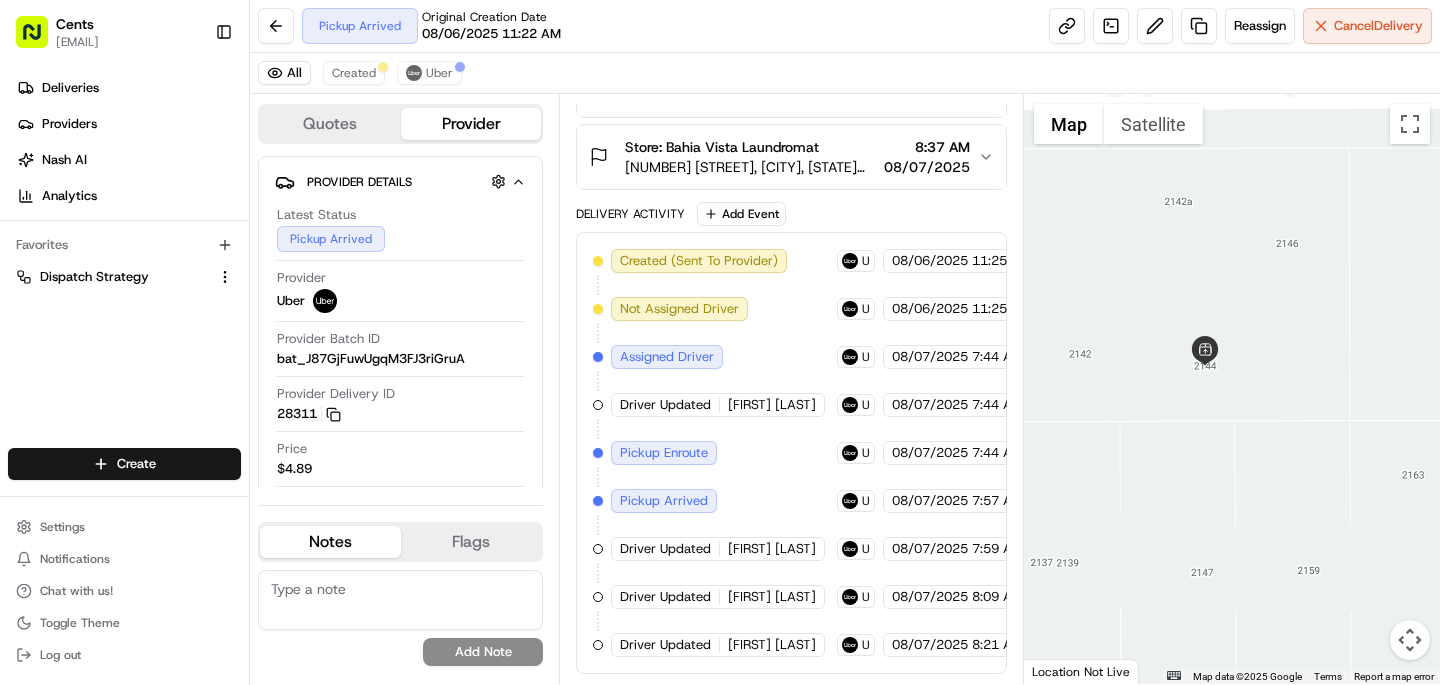 drag, startPoint x: 1160, startPoint y: 402, endPoint x: 1145, endPoint y: 308, distance: 95.189285 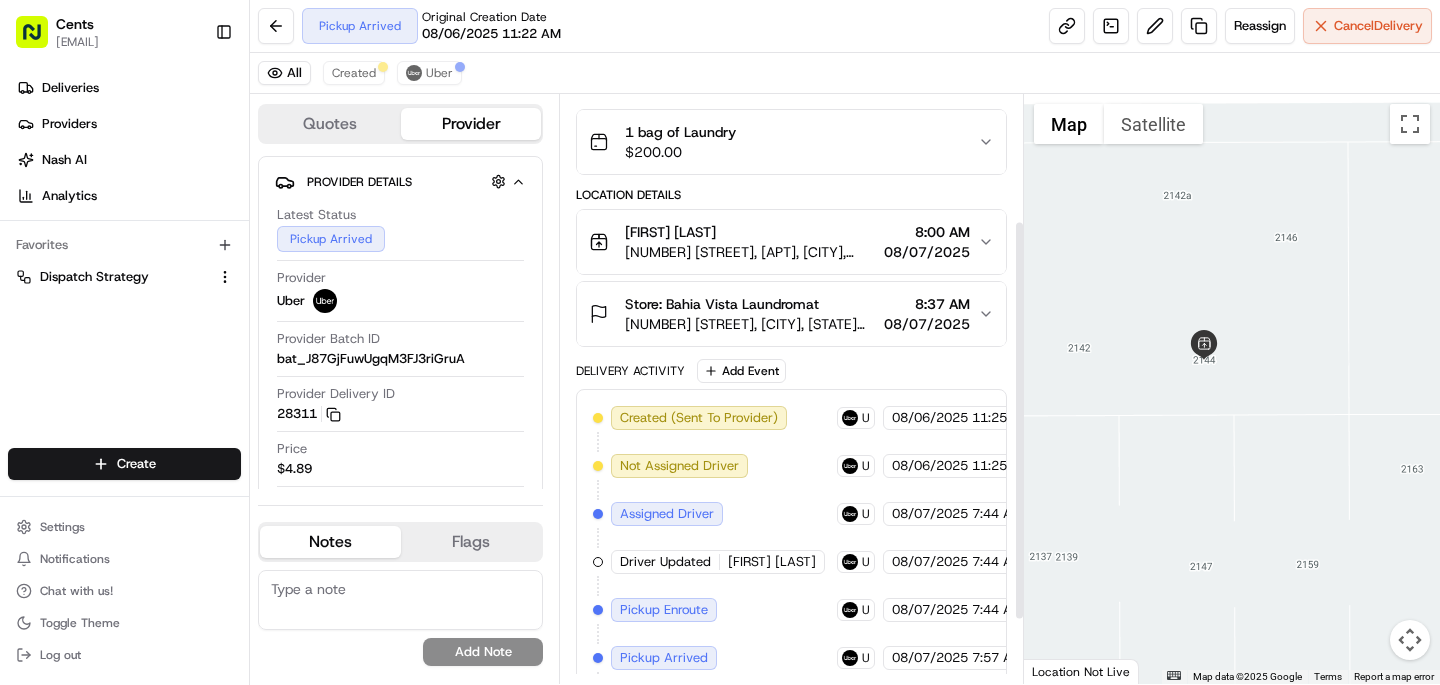 scroll, scrollTop: 122, scrollLeft: 0, axis: vertical 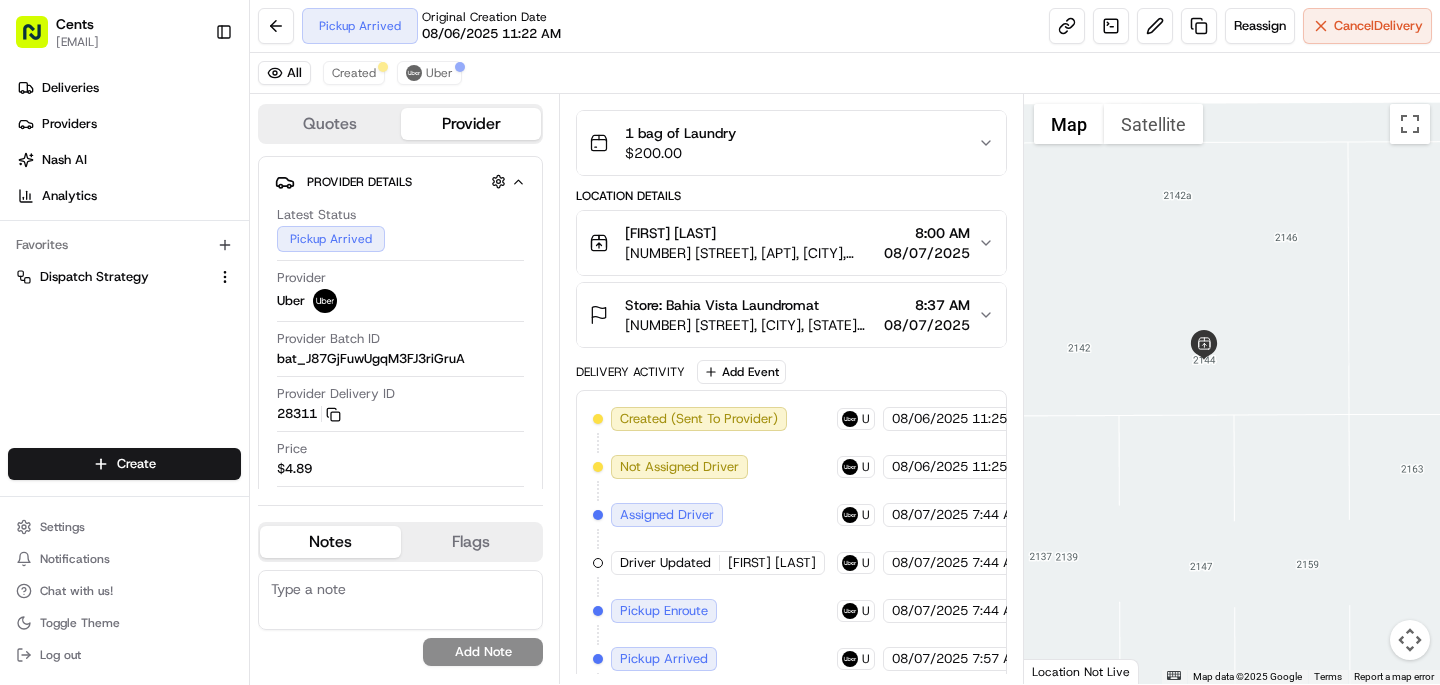 click on "[NUMBER] [STREET], [CITY], [STATE] [POSTAL_CODE], [COUNTRY]" at bounding box center [750, 253] 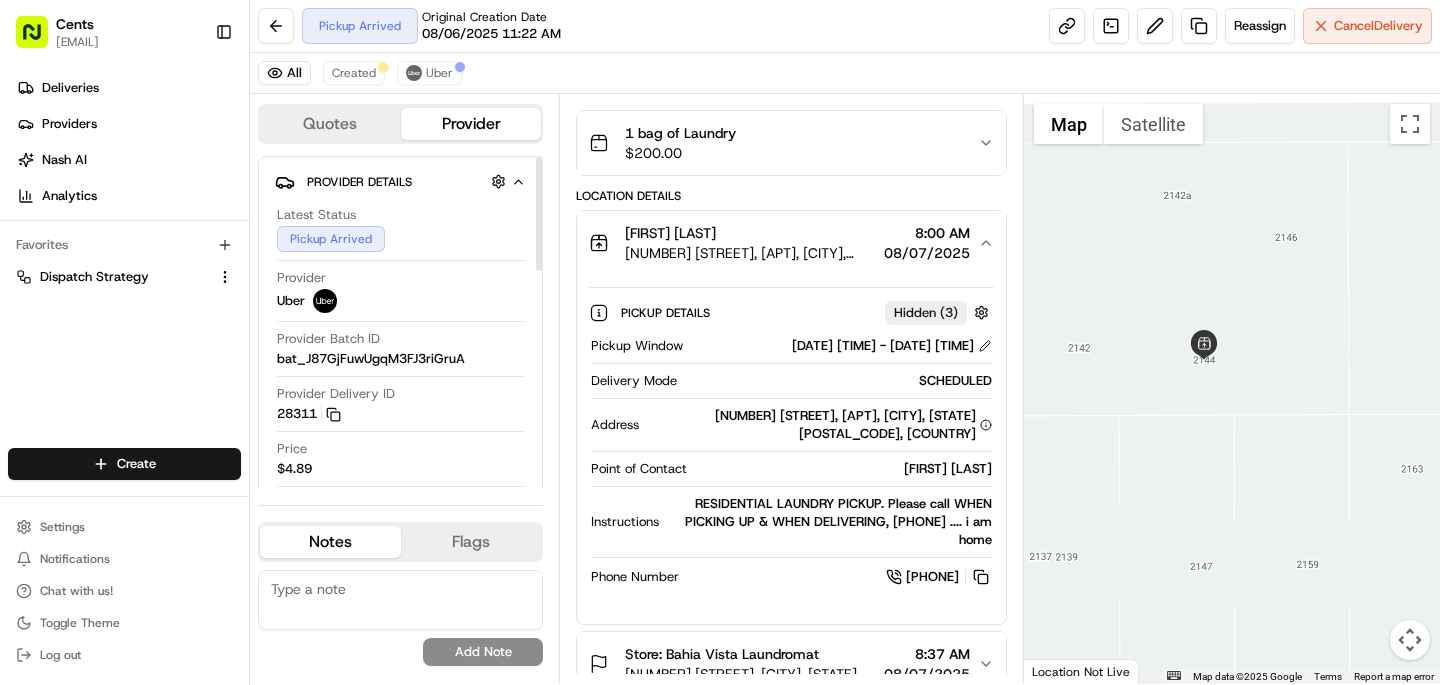 click on "Quotes" at bounding box center (330, 124) 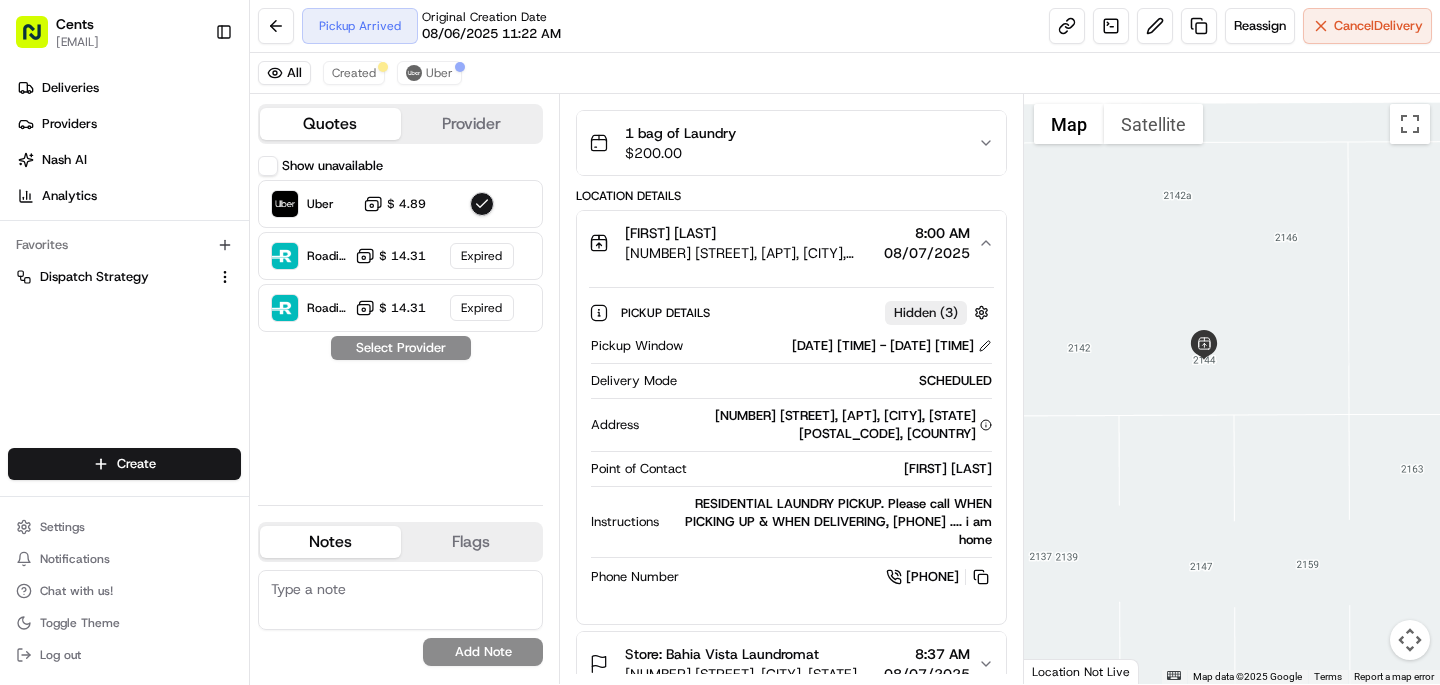 click on "Provider" at bounding box center (471, 124) 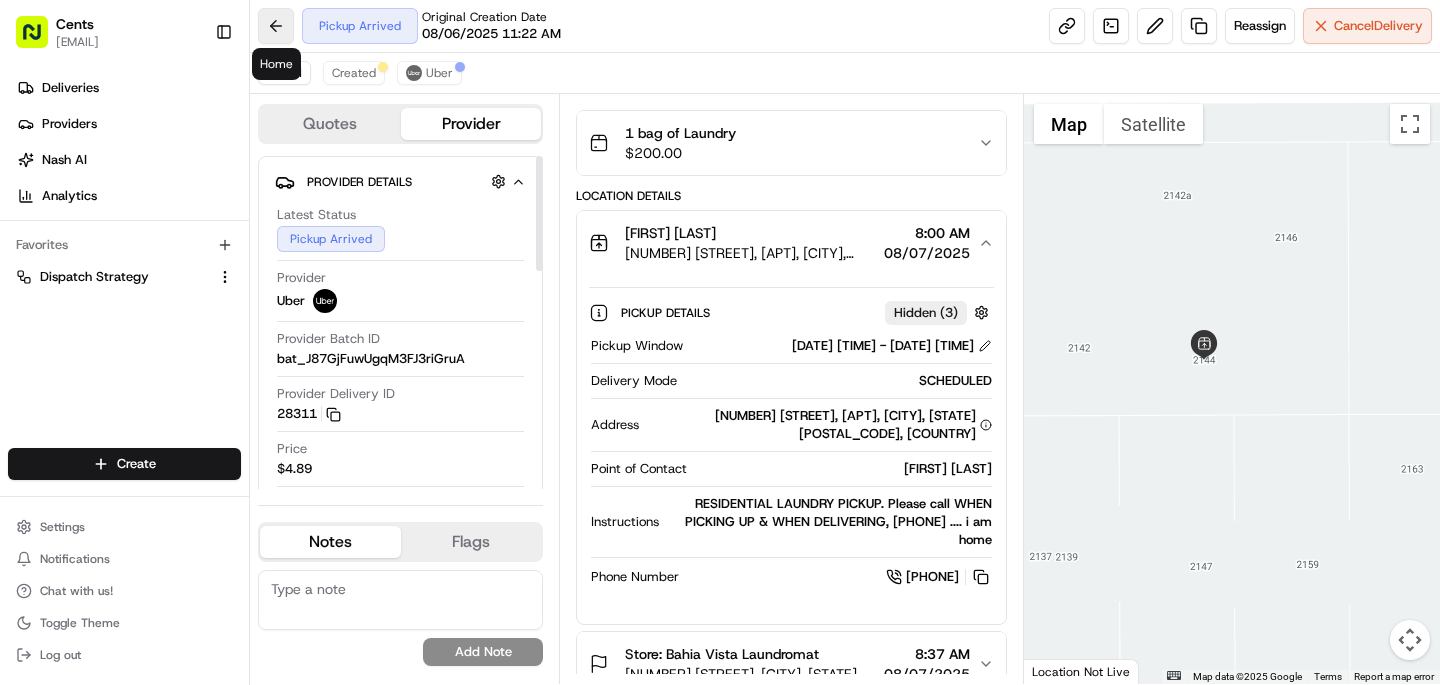 click at bounding box center [276, 26] 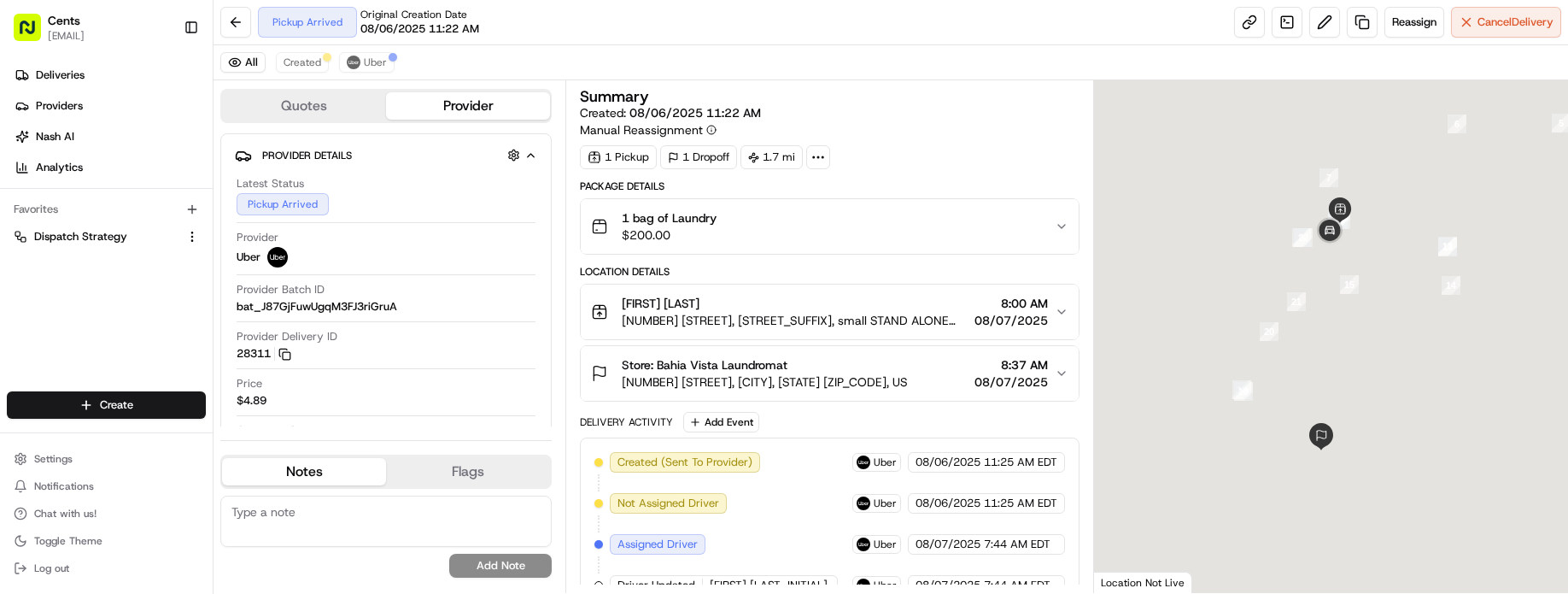 scroll, scrollTop: 0, scrollLeft: 0, axis: both 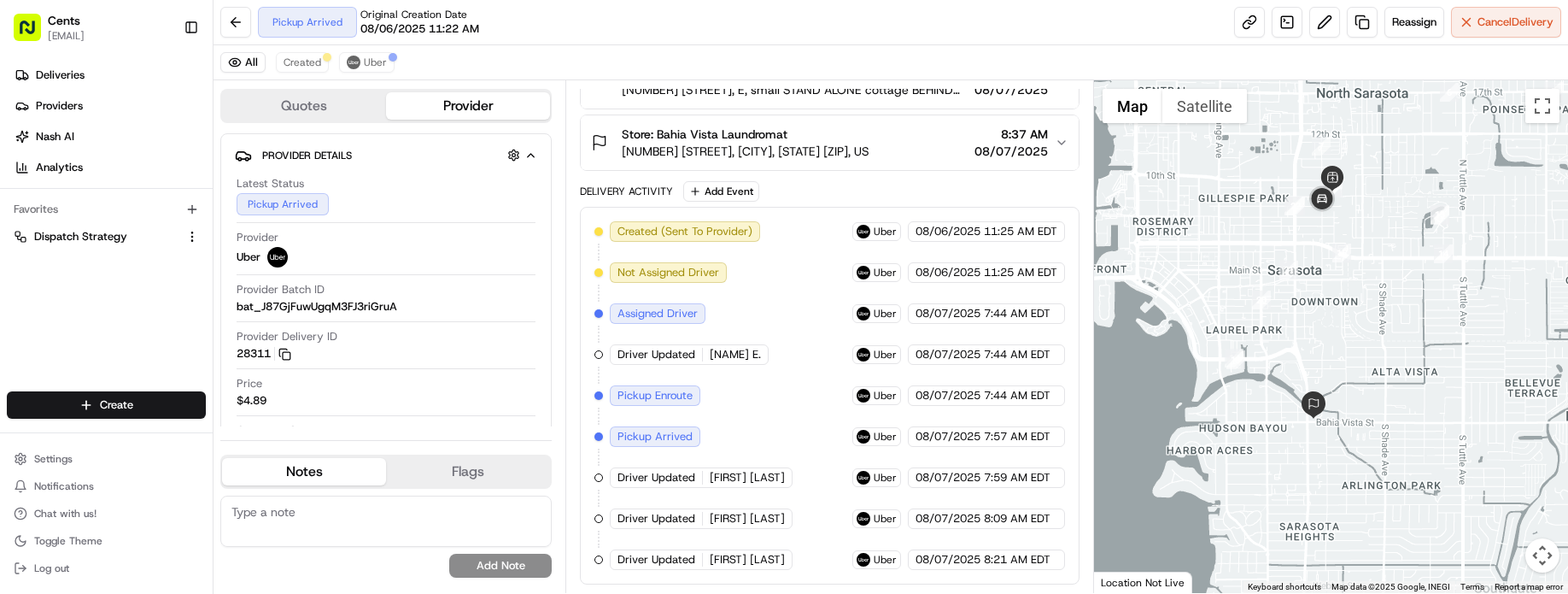 drag, startPoint x: 1436, startPoint y: 349, endPoint x: 1460, endPoint y: 312, distance: 44.10215 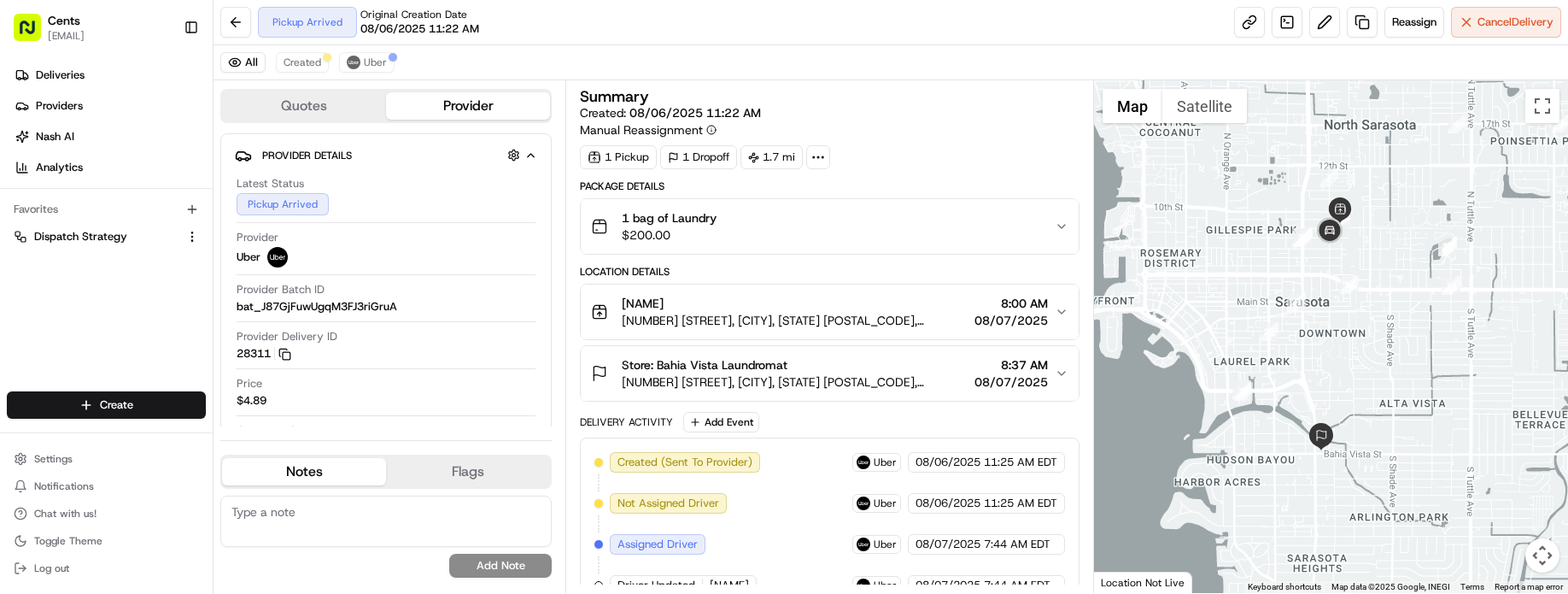 scroll, scrollTop: 0, scrollLeft: 0, axis: both 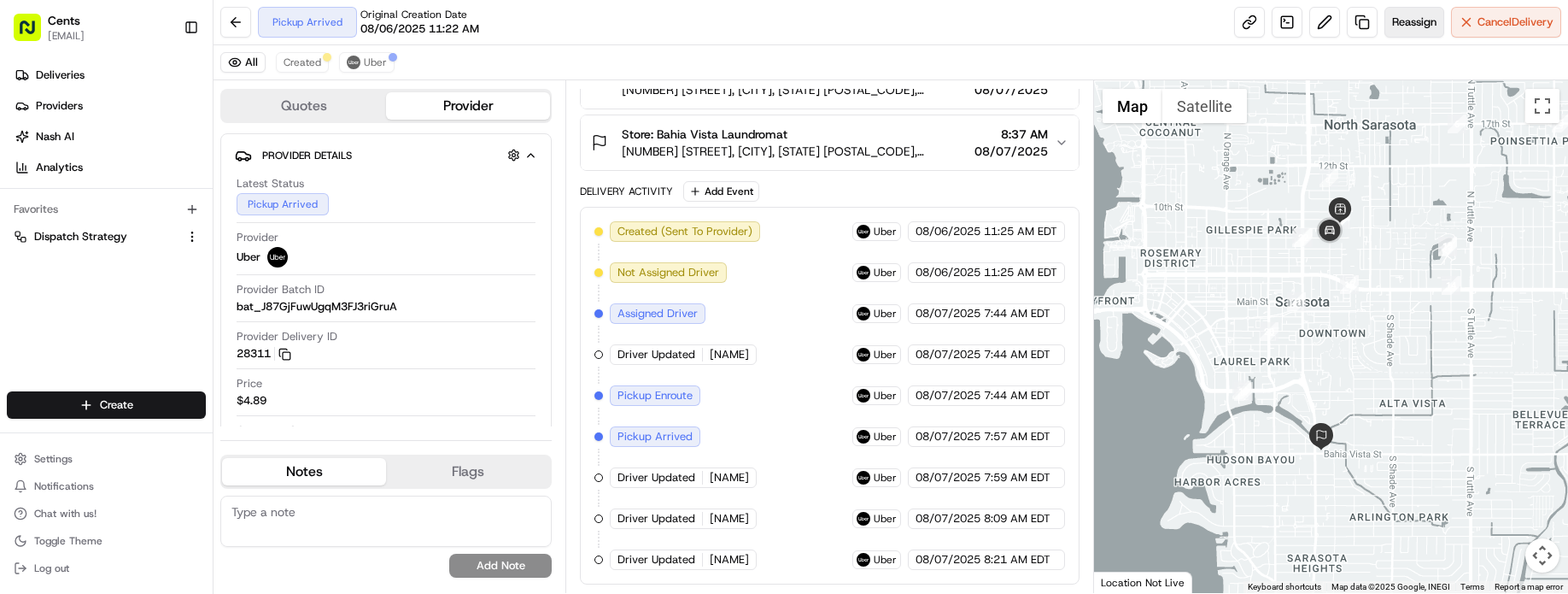 click on "Reassign" at bounding box center [1414, 22] 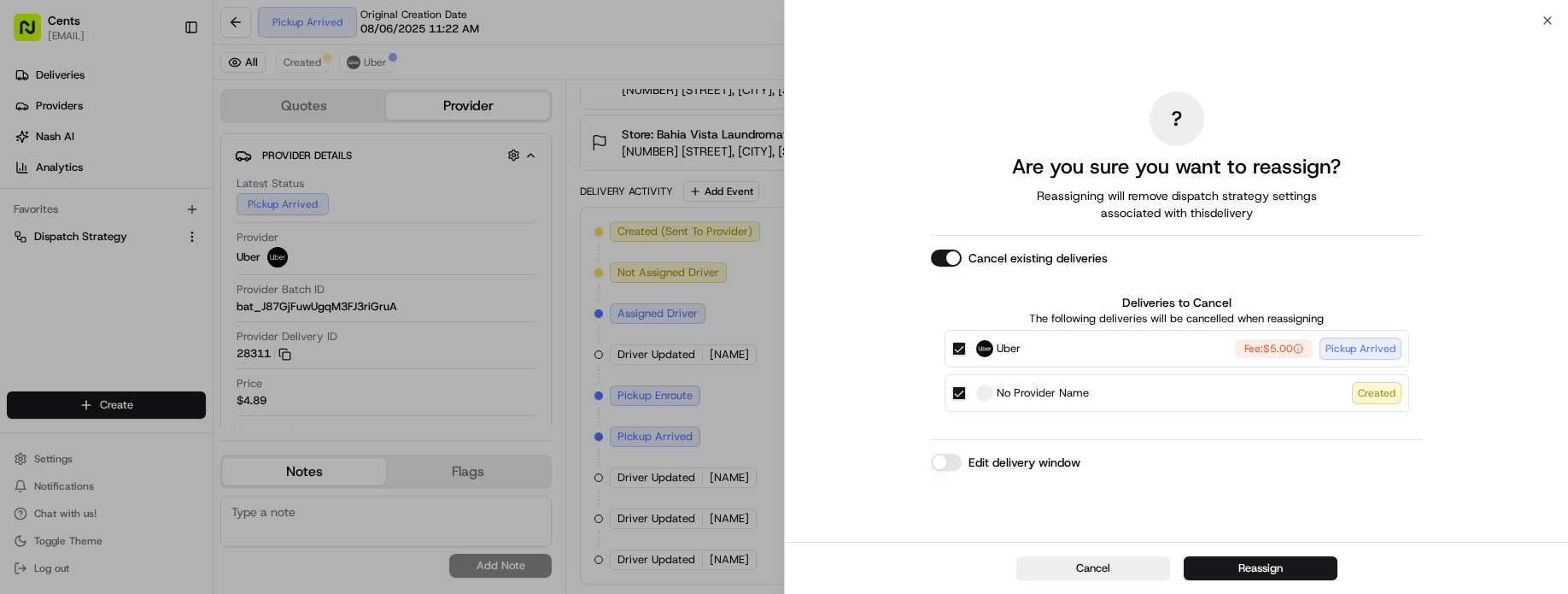 click on "? Are you sure you want to reassign? Reassigning will remove dispatch strategy settings associated with this  delivery Cancel existing deliveries Deliveries to Cancel The following deliveries will be cancelled when reassigning Uber Fee:  $5.00 Pickup Arrived No Provider Name Created Edit delivery window" at bounding box center (1176, 281) 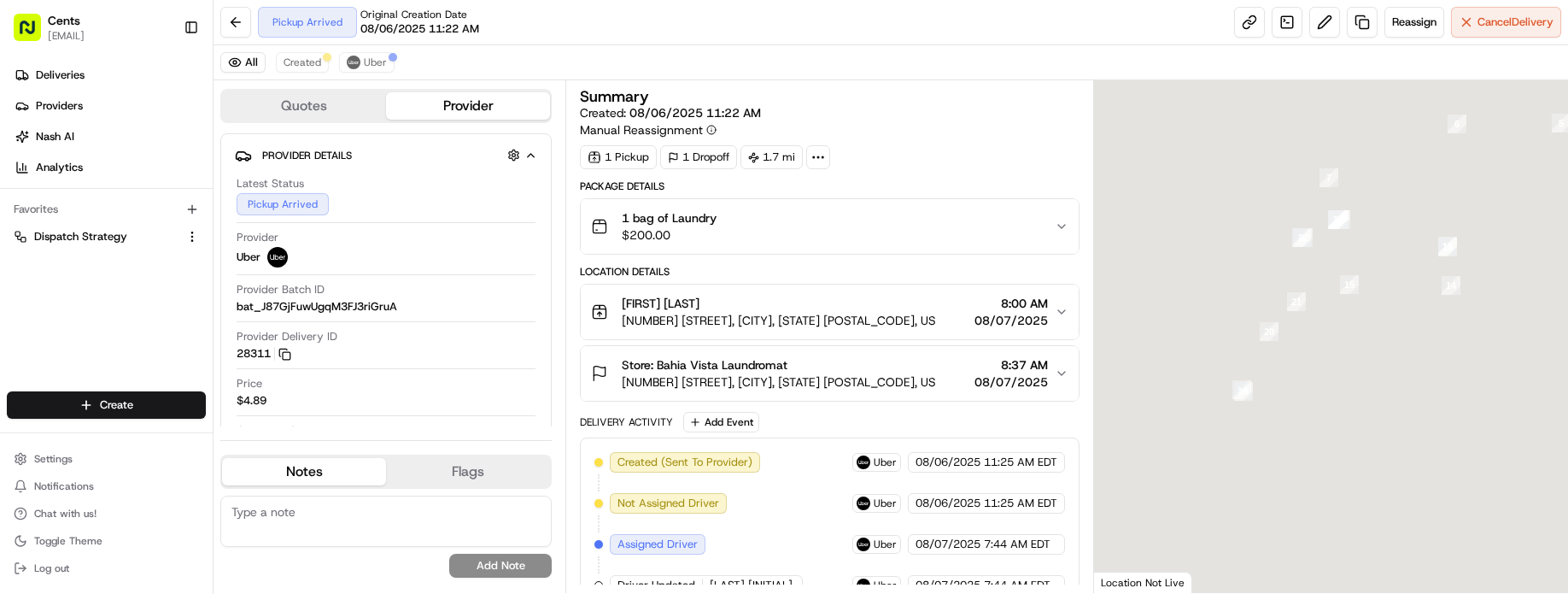 scroll, scrollTop: 0, scrollLeft: 0, axis: both 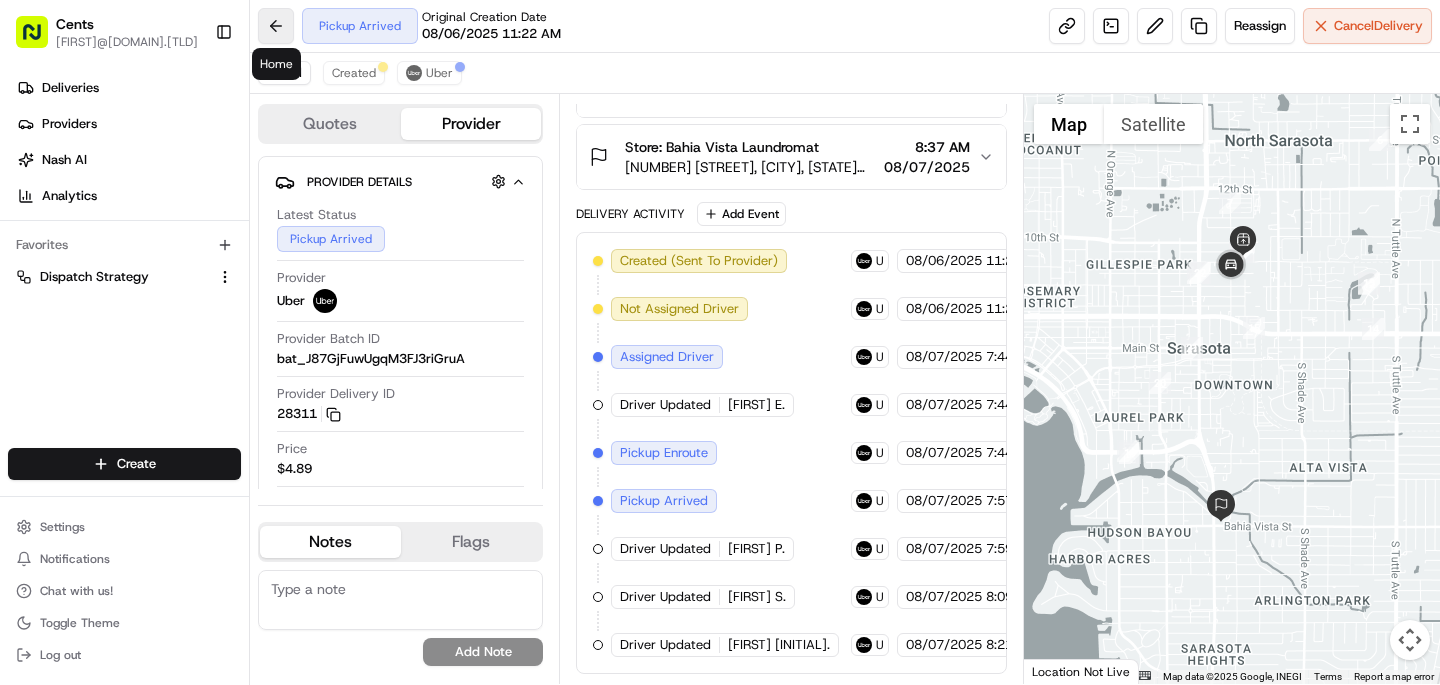 click at bounding box center (276, 26) 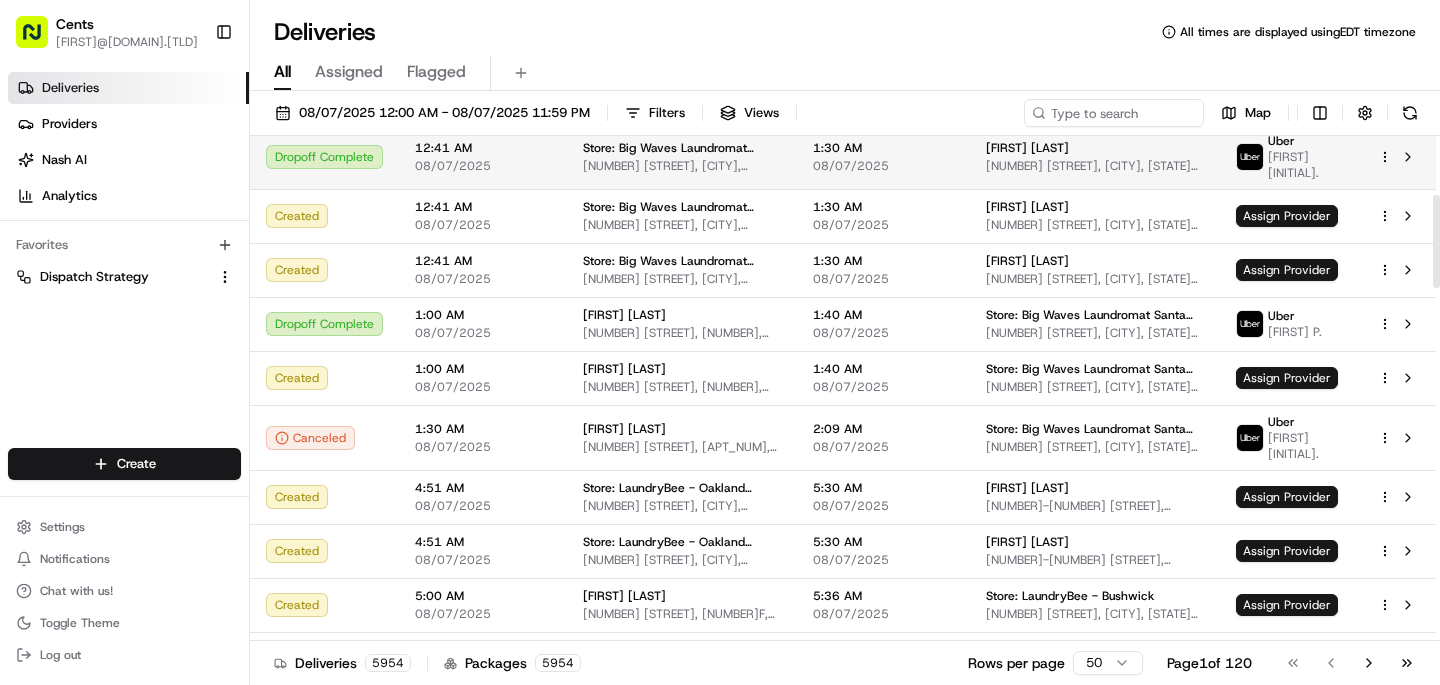 scroll, scrollTop: 325, scrollLeft: 0, axis: vertical 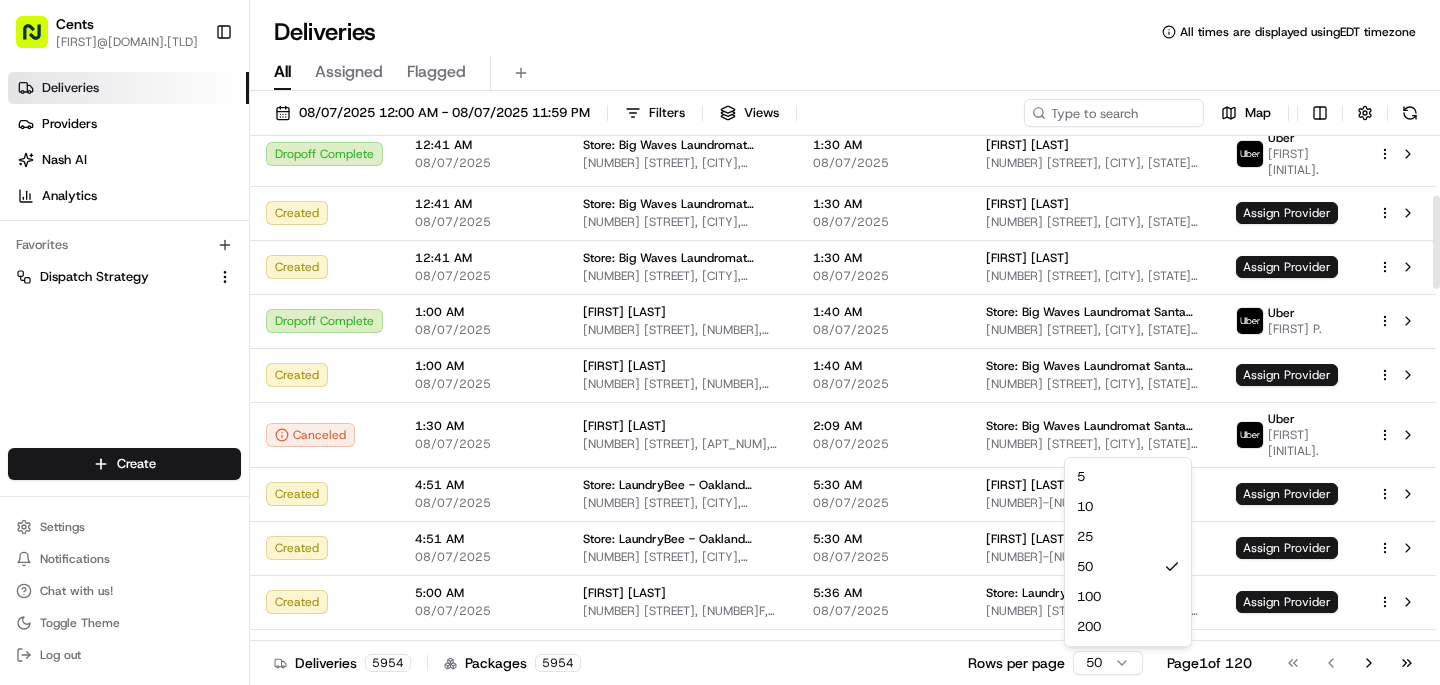 click on "Cents jack@trycents.com Toggle Sidebar Deliveries Providers Nash AI Analytics Favorites Dispatch Strategy Main Menu Members & Organization Organization Users Roles Preferences Customization Tracking Orchestration Automations Dispatch Strategy Locations Pickup Locations Dropoff Locations Billing Billing Refund Requests Integrations Notification Triggers Webhooks API Keys Request Logs Create Settings Notifications Chat with us! Toggle Theme Log out Deliveries All times are displayed using EDT timezone All Assigned Flagged 08/07/2025 12:00 AM - 08/07/2025 11:59 PM Filters Views Map Status Original Pickup Time Pickup Location Original Dropoff Time Dropoff Location Provider Action Canceled 12:30 AM 08/07/2025 [FIRST] [LAST] [NUMBER] [STREET], [APT_NUM], [CITY], [STATE] [POSTAL_CODE], US 1:10 AM 08/07/2025 Store: Big Waves Laundromat Santa Monica [NUMBER] [STREET], [CITY], [STATE] [POSTAL_CODE], US Cannot Assign Created 12:30 AM 08/07/2025 [FIRST] [LAST] 1:10 AM 08/07/2025 Assign Provider Created 50" at bounding box center [720, 342] 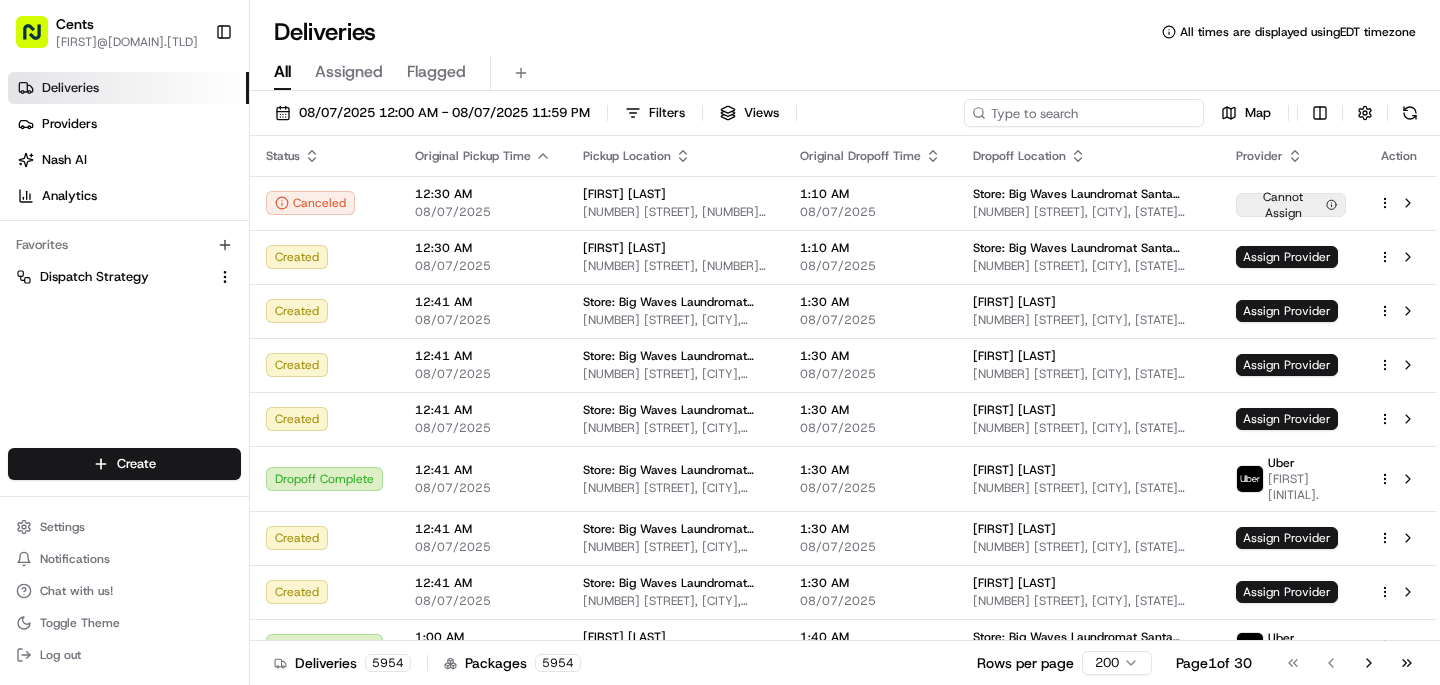 click at bounding box center (1084, 113) 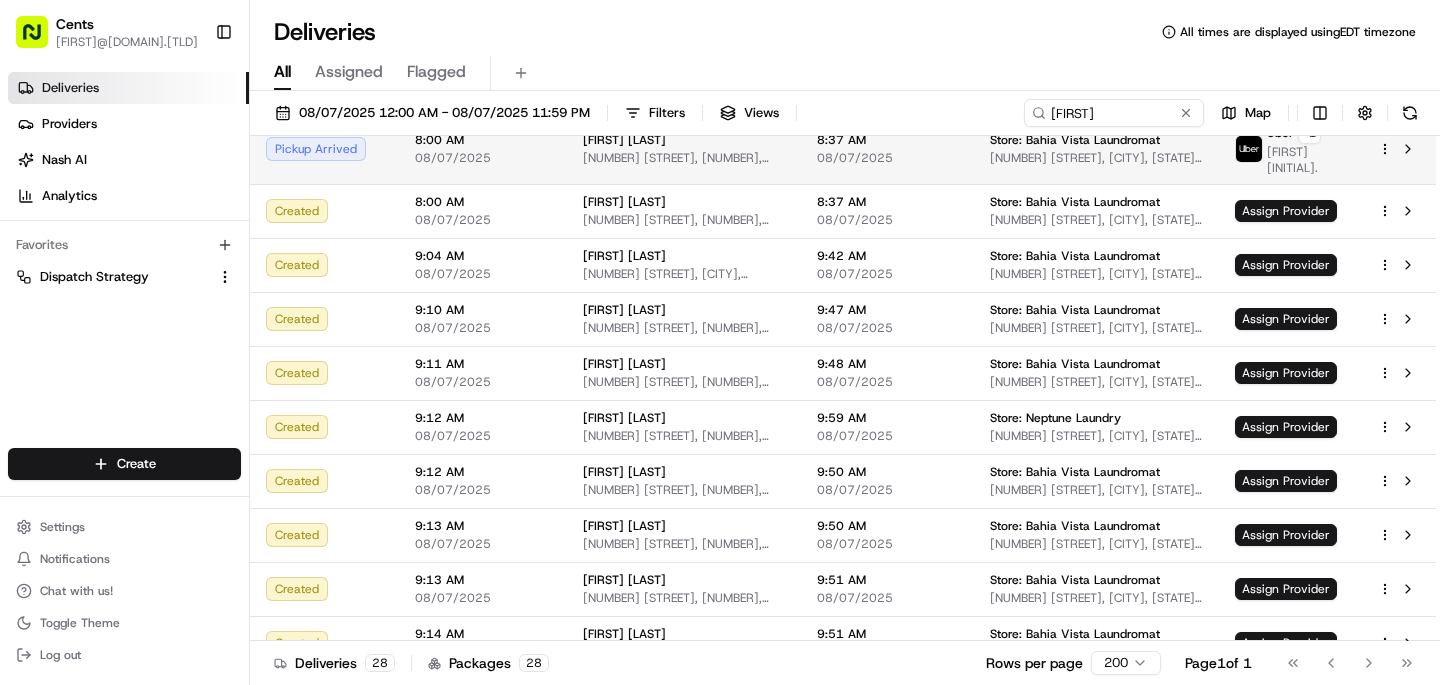 scroll, scrollTop: 271, scrollLeft: 0, axis: vertical 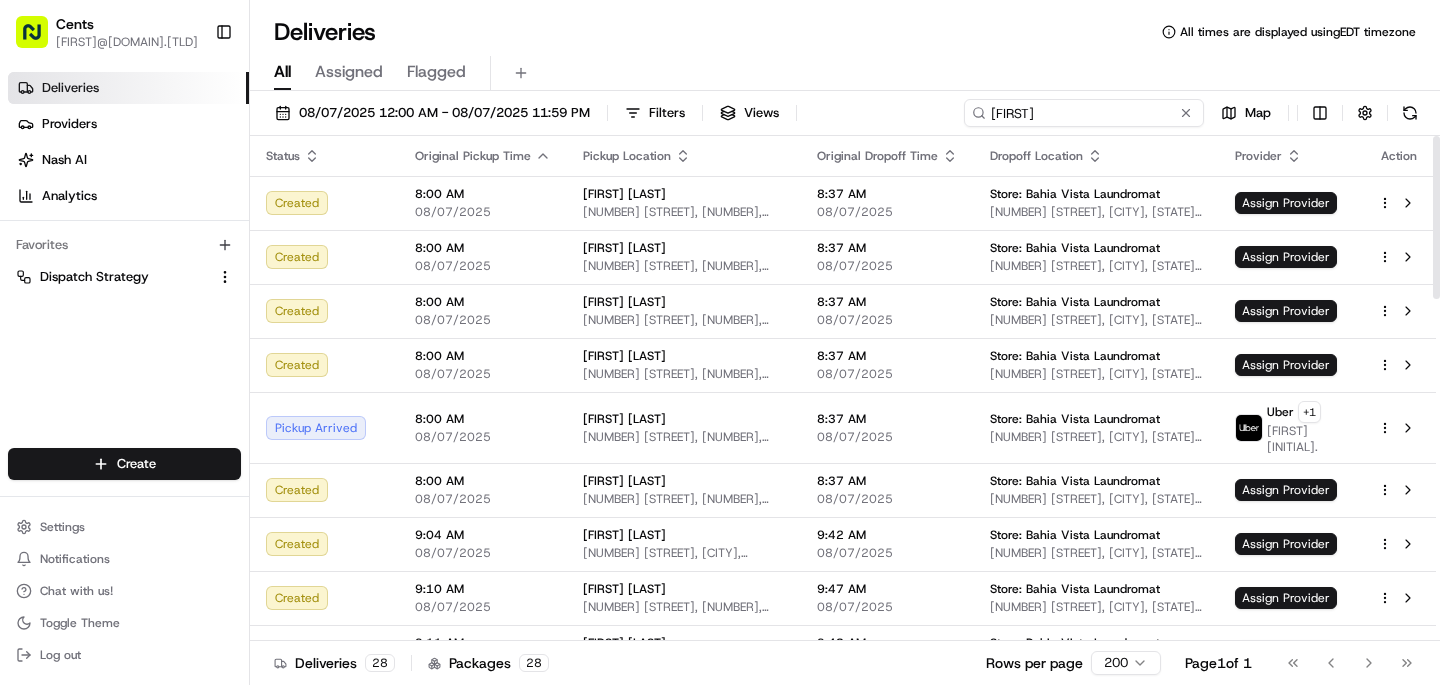 click on "michel" at bounding box center (1084, 113) 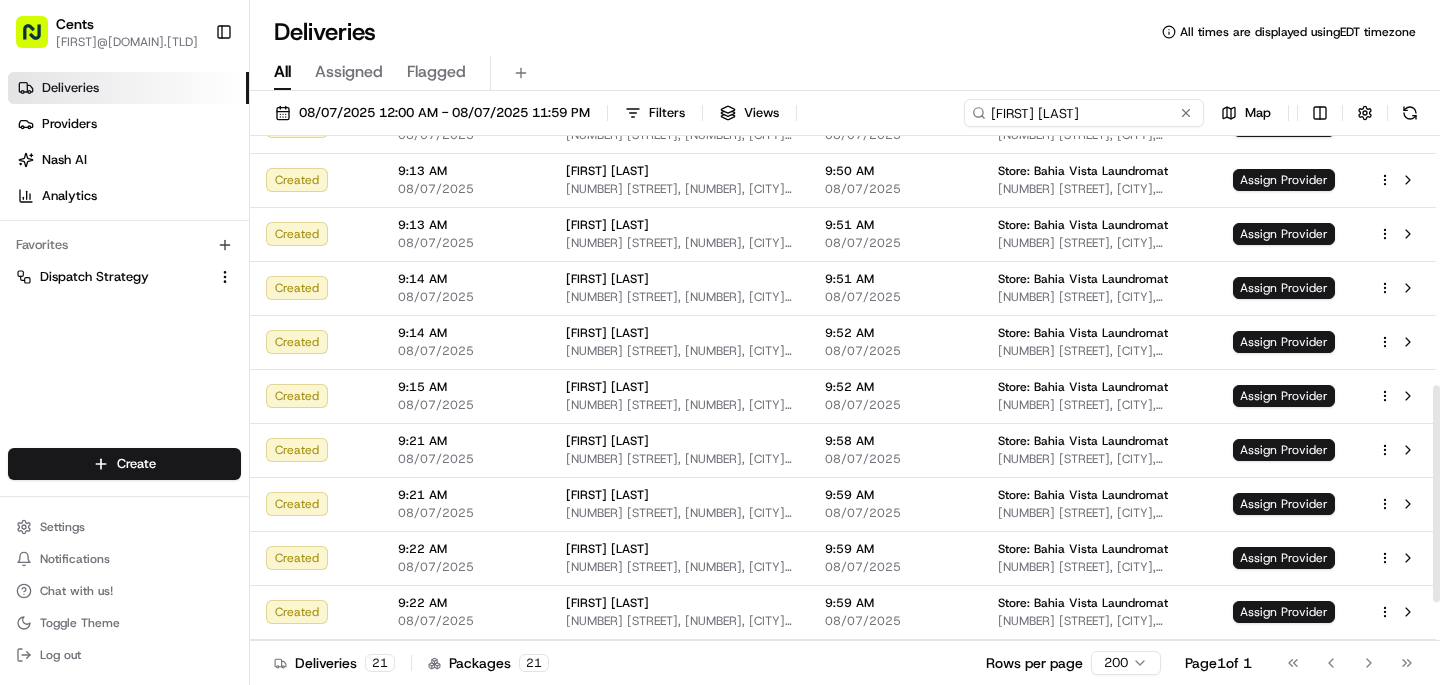 scroll, scrollTop: 670, scrollLeft: 0, axis: vertical 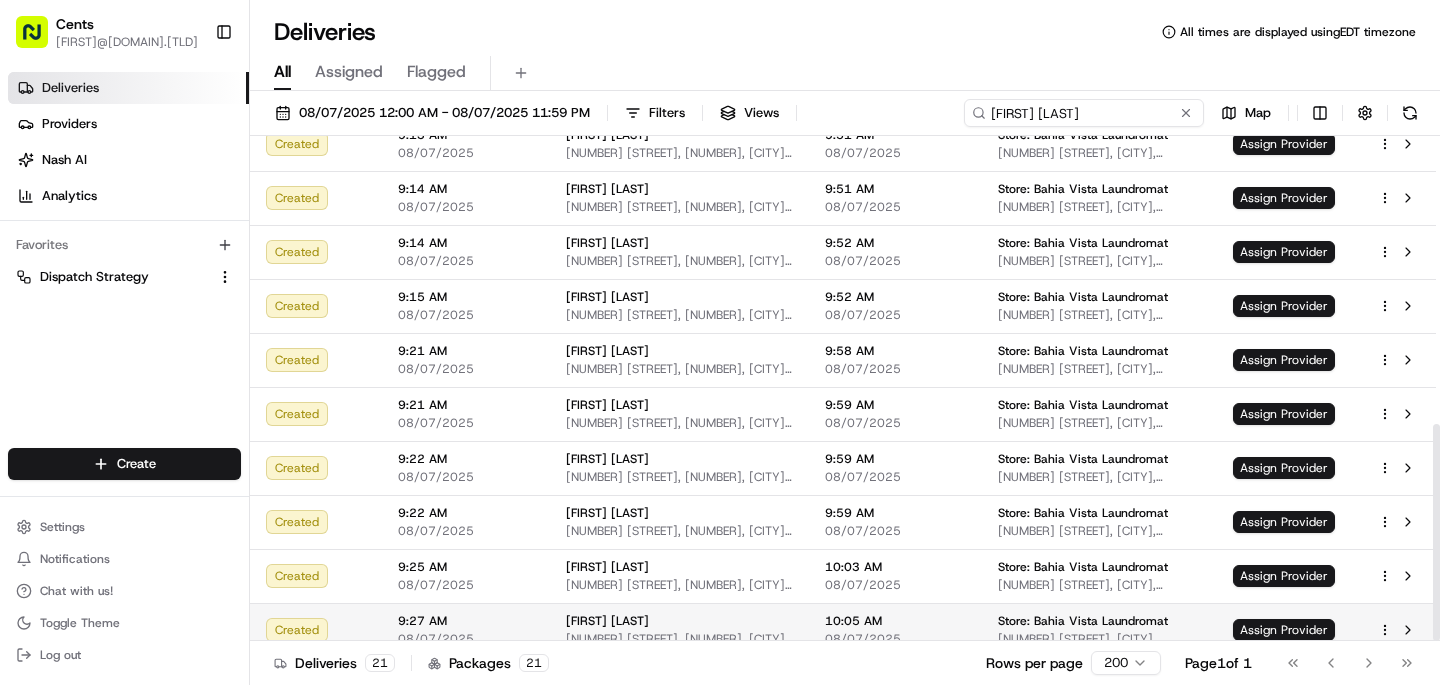 type on "michelle b" 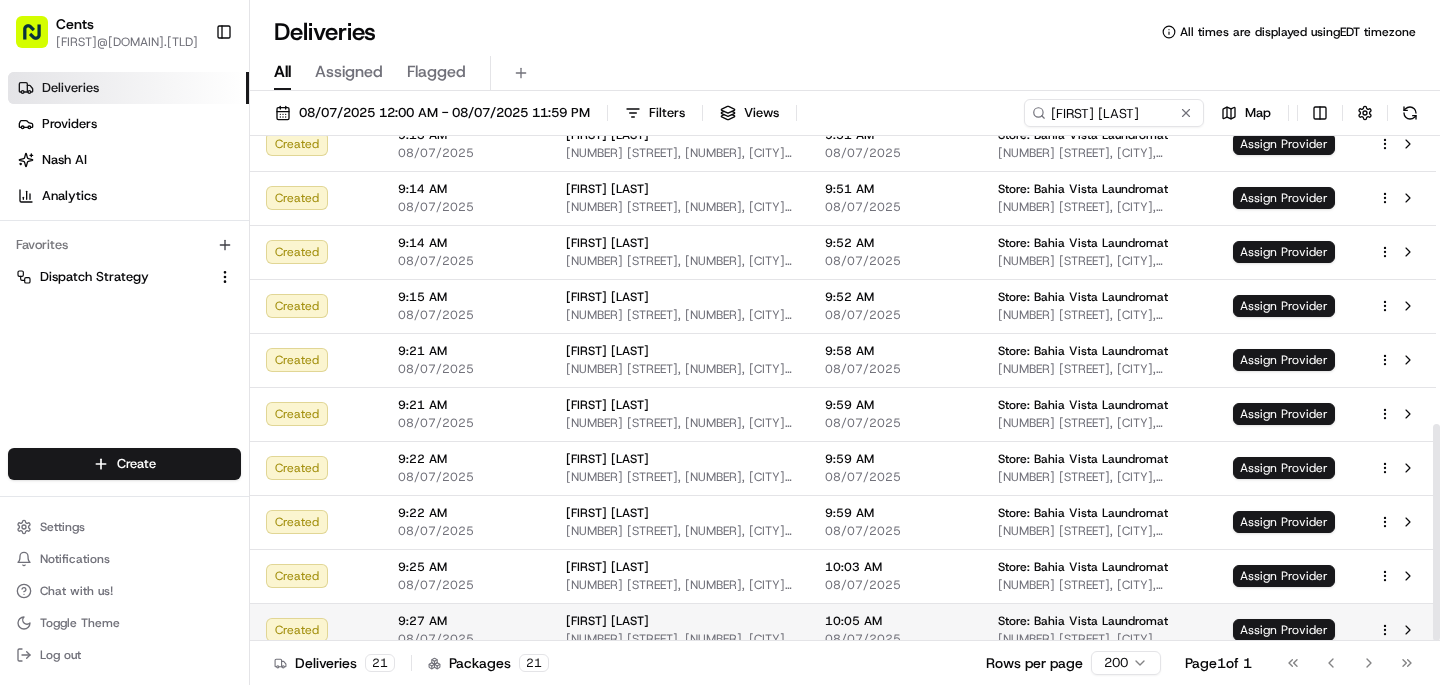 click on "[NUMBER] [STREET], [CITY], [STATE] [POSTAL_CODE], [COUNTRY]" at bounding box center (679, 639) 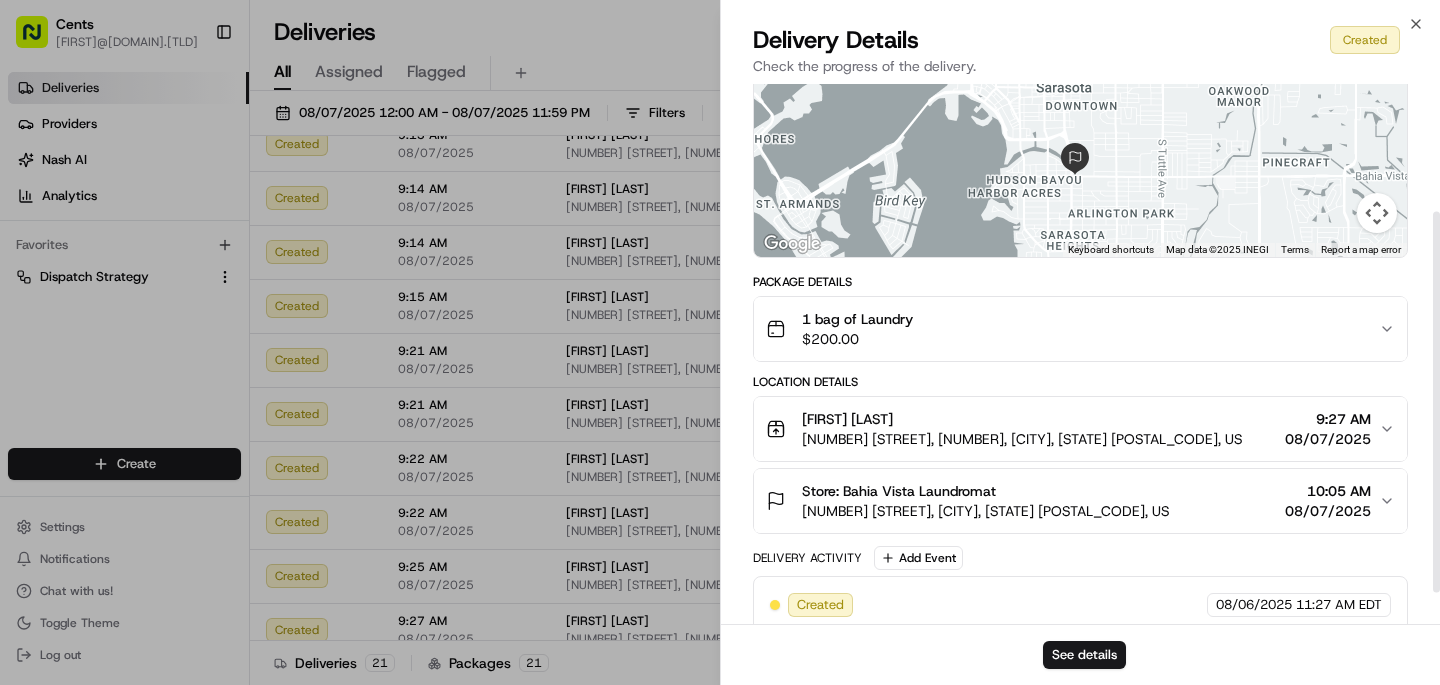 scroll, scrollTop: 226, scrollLeft: 0, axis: vertical 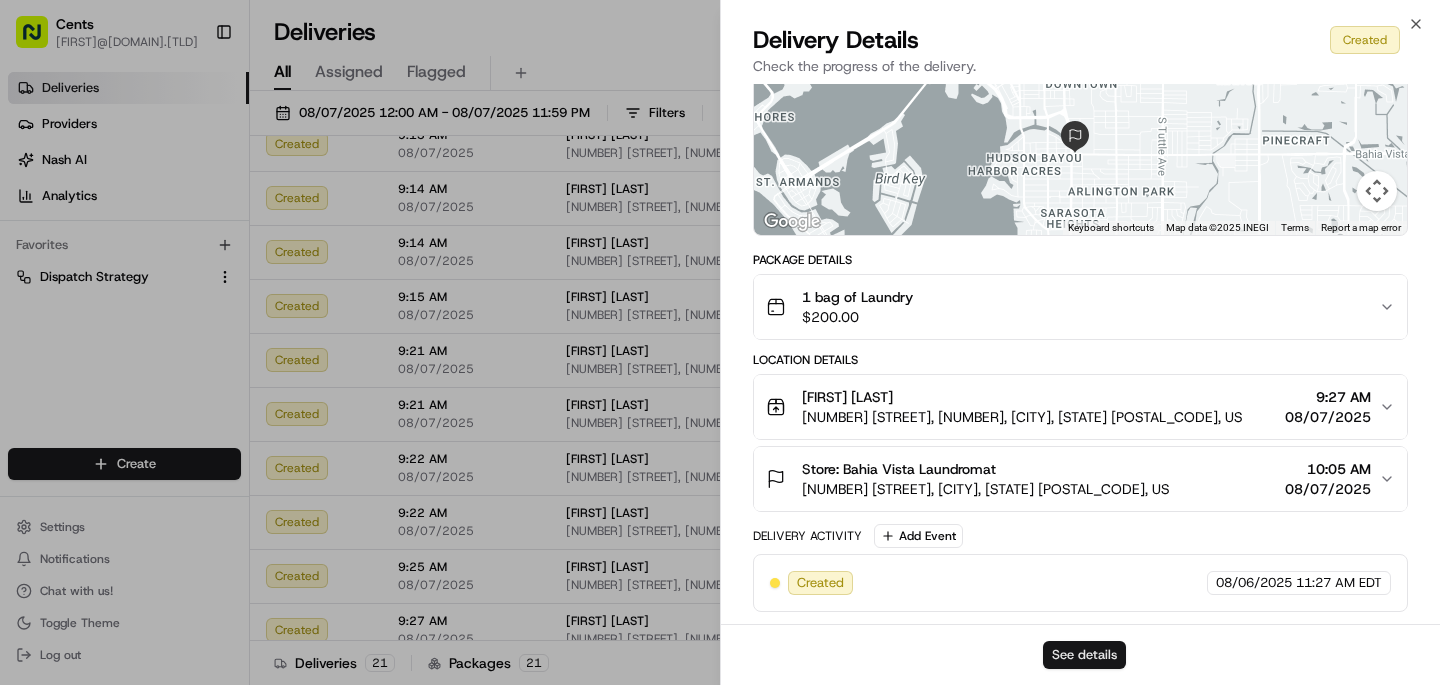 click on "See details" at bounding box center (1084, 655) 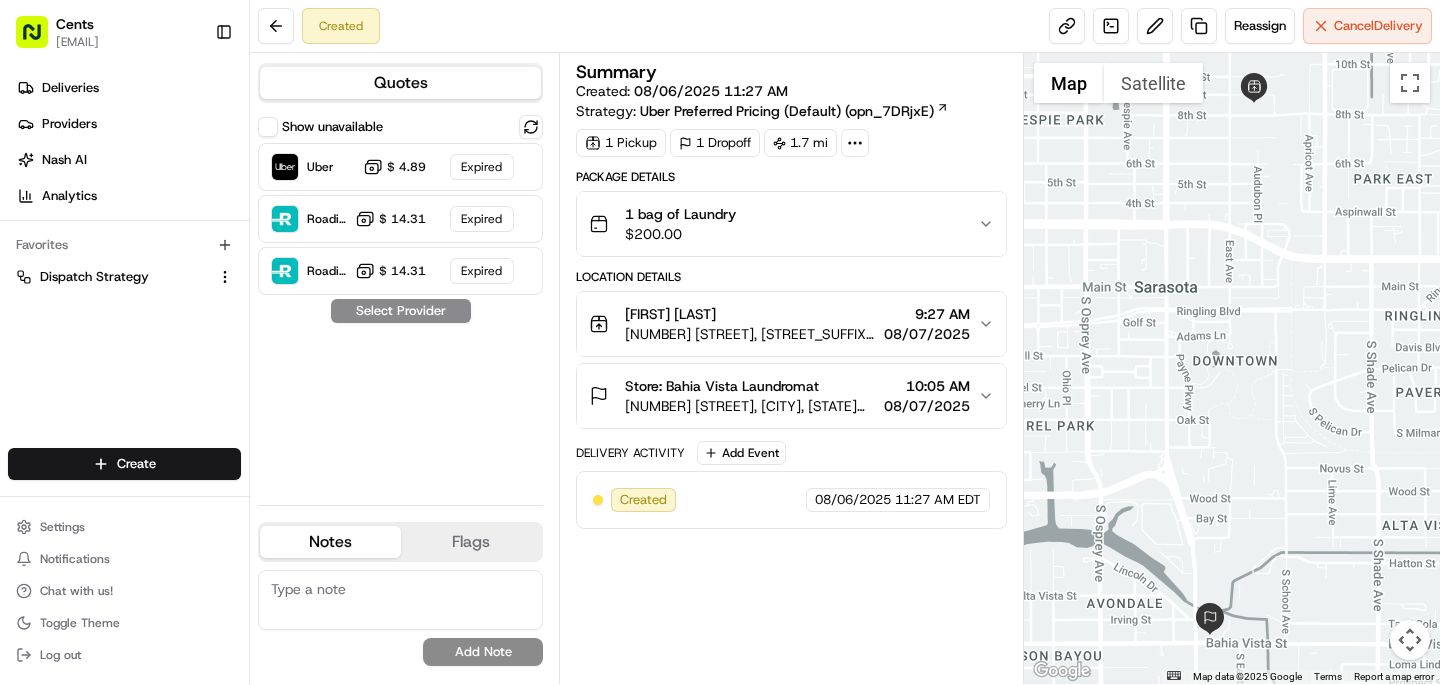 scroll, scrollTop: 0, scrollLeft: 0, axis: both 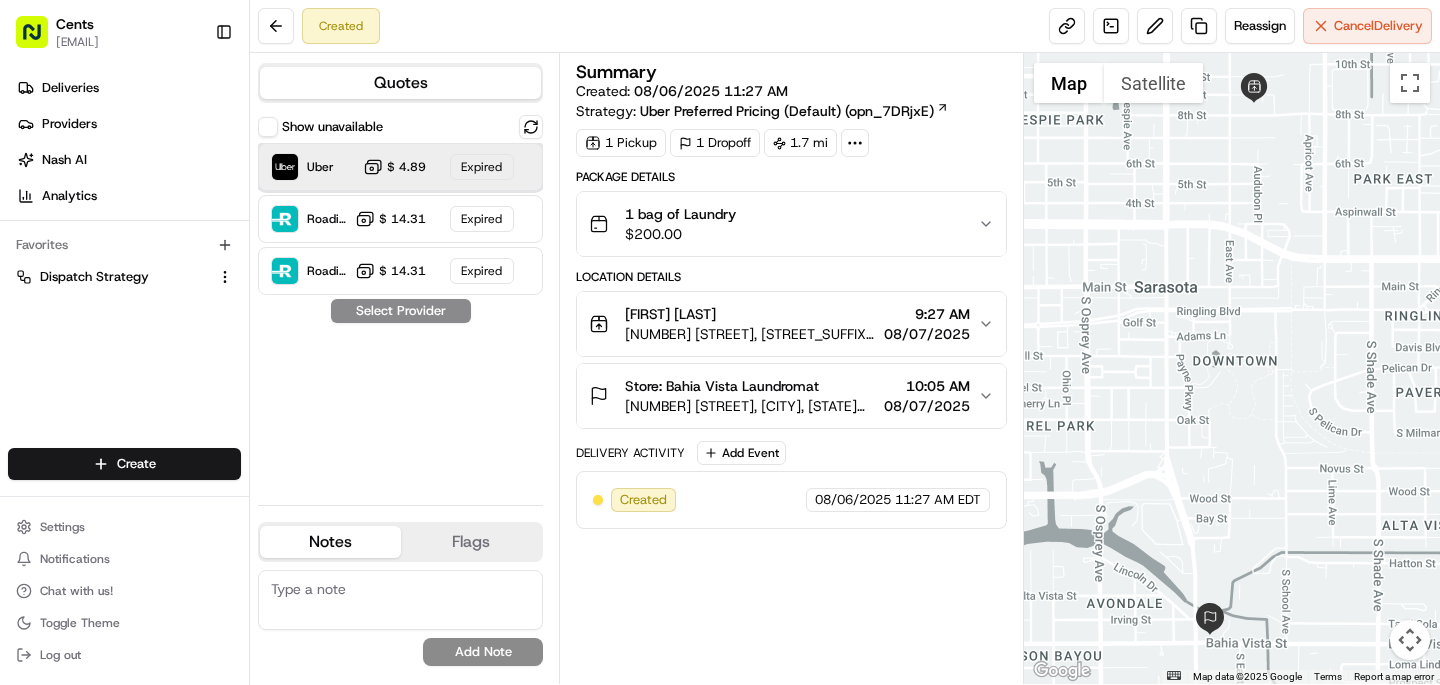 click on "Uber $   4.89 Expired" at bounding box center [400, 167] 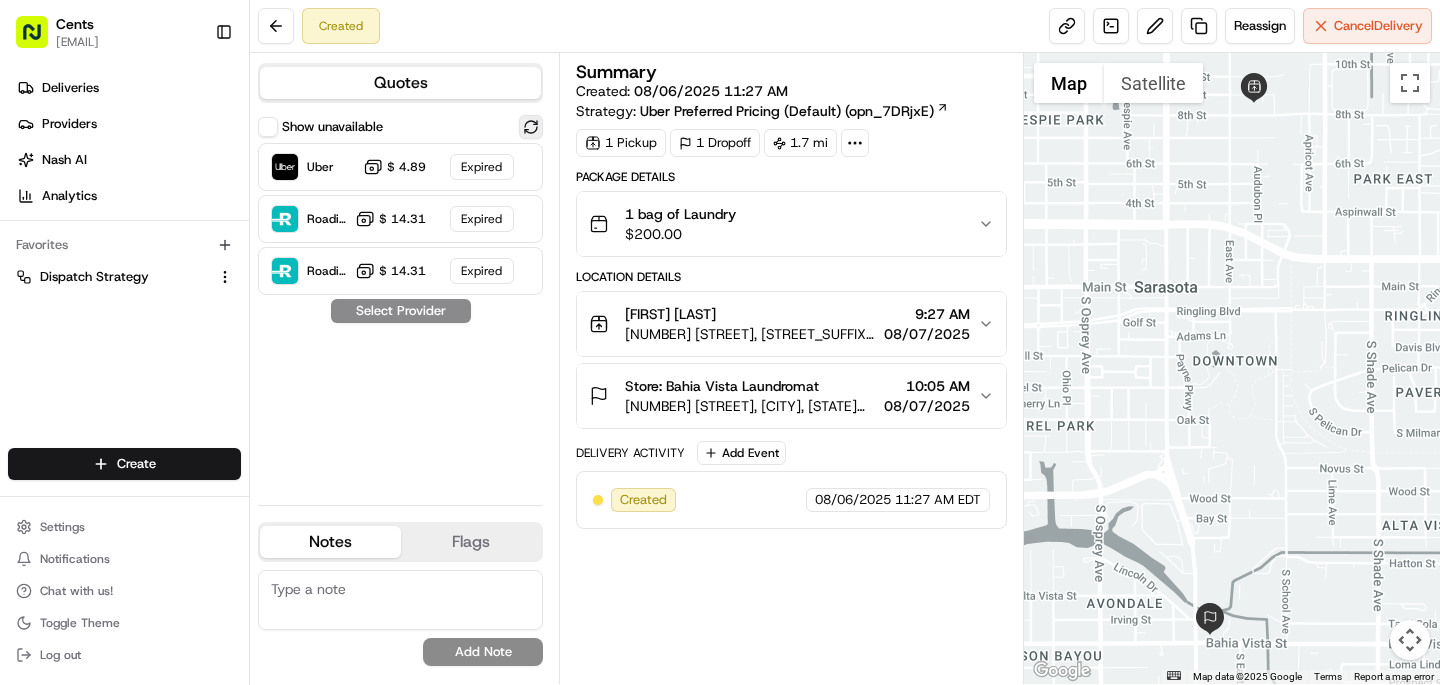 click at bounding box center [531, 127] 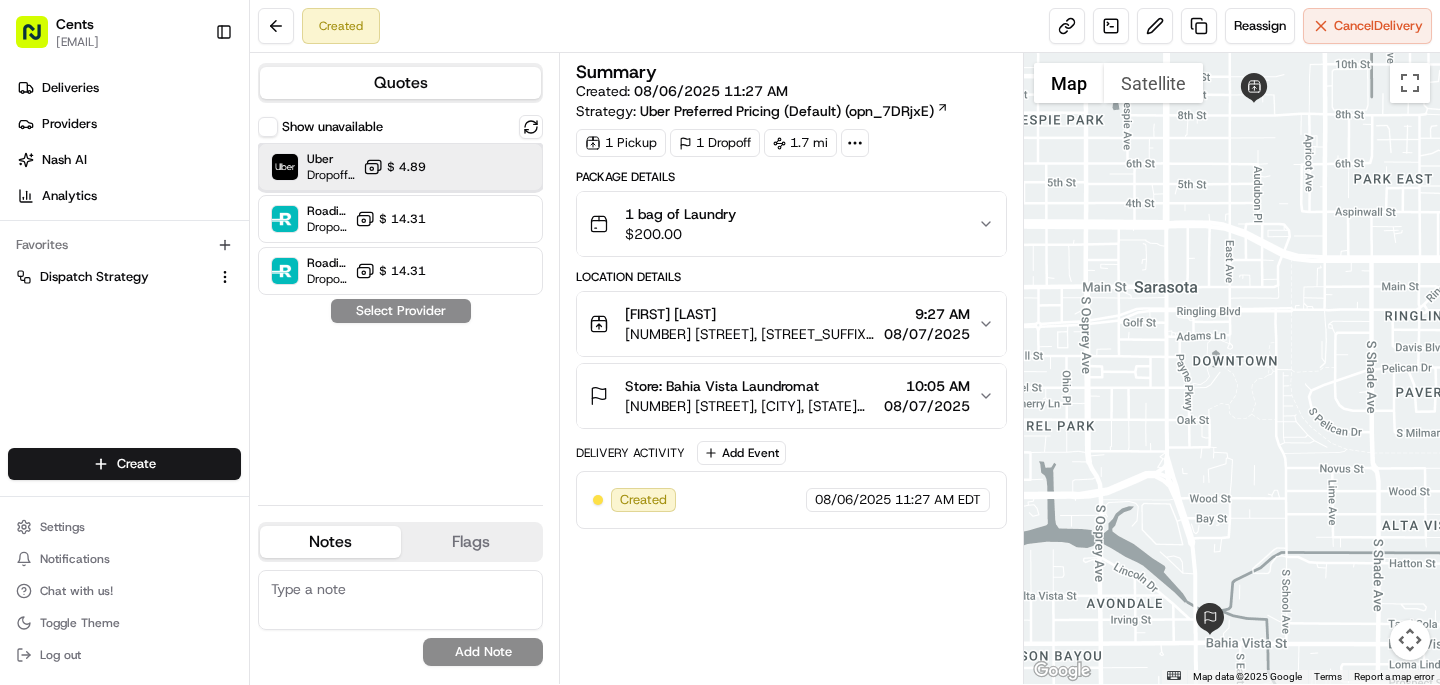 click at bounding box center [482, 167] 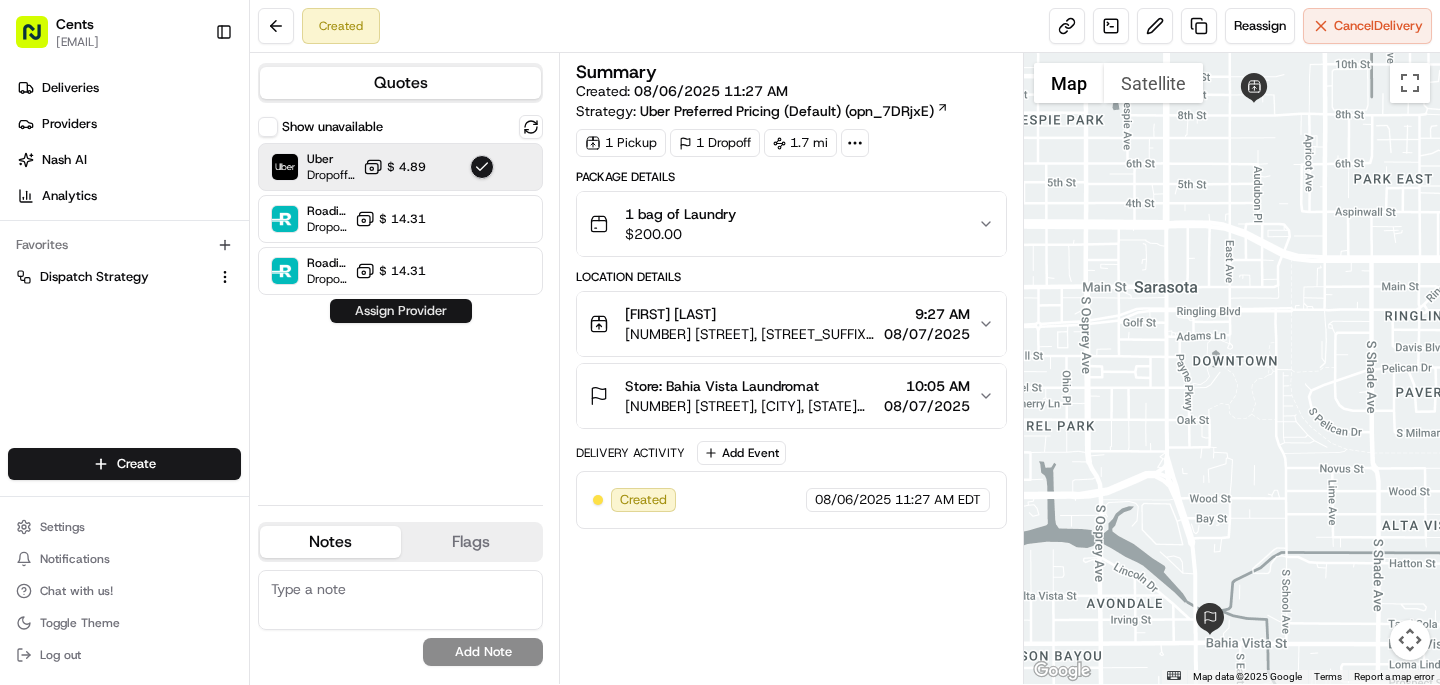 click on "Assign Provider" at bounding box center [401, 311] 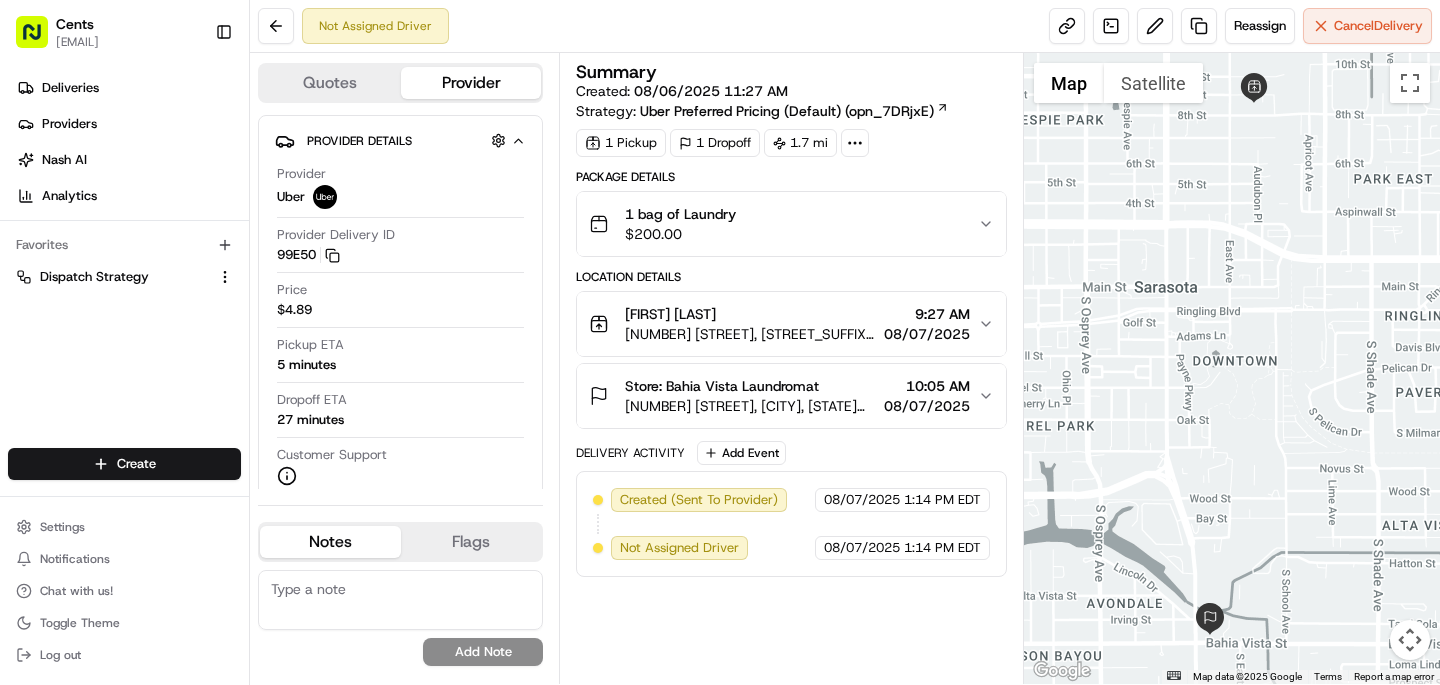 click on "1 bag of Laundry $ 200.00" at bounding box center [783, 224] 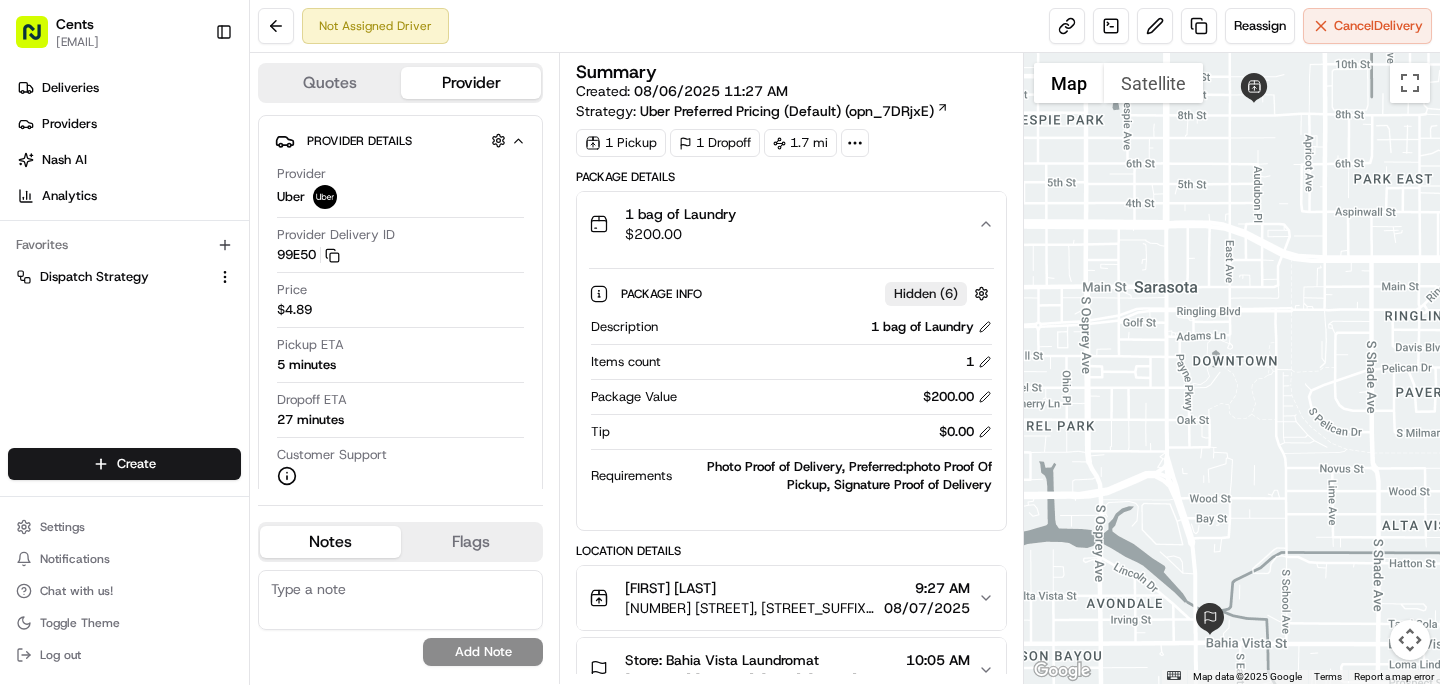 click on "1 bag of Laundry $ 200.00" at bounding box center [783, 224] 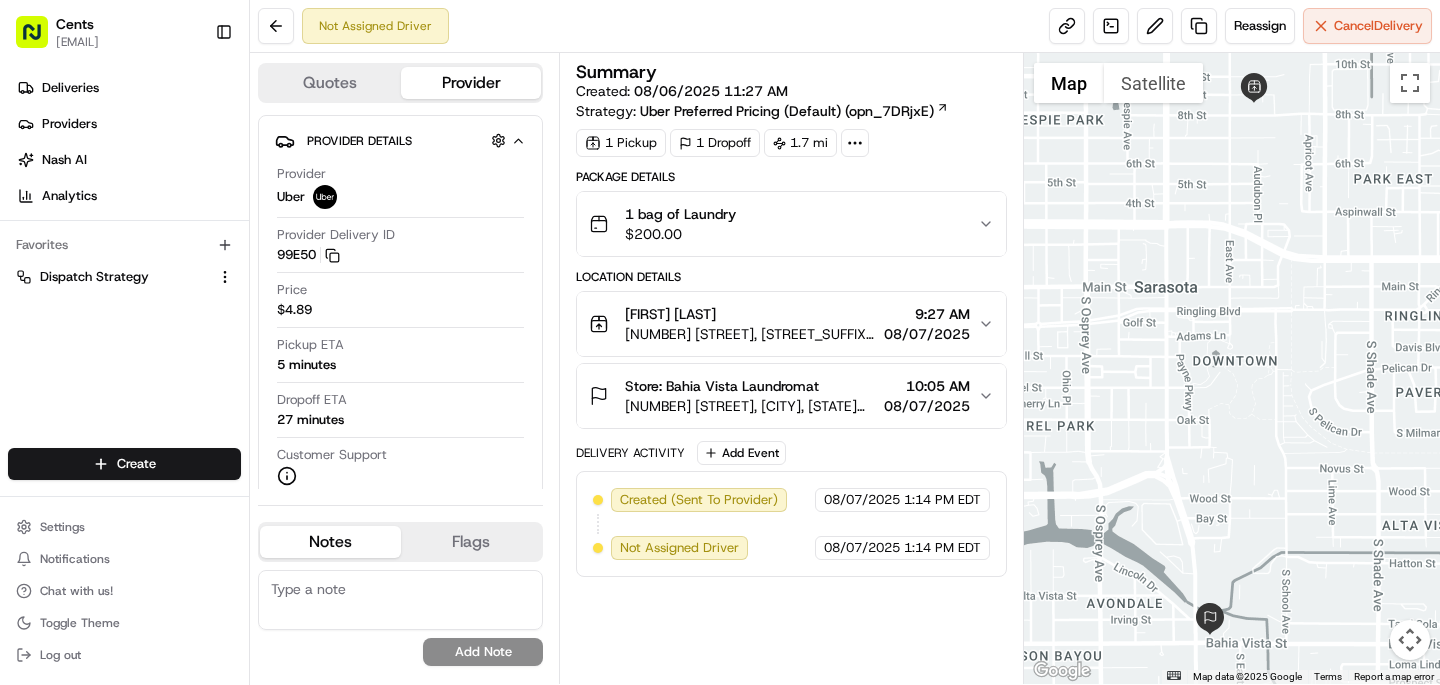 click on "[NUMBER] [STREET], [NUMBER], [CITY], [STATE] [POSTAL_CODE], US" at bounding box center [750, 334] 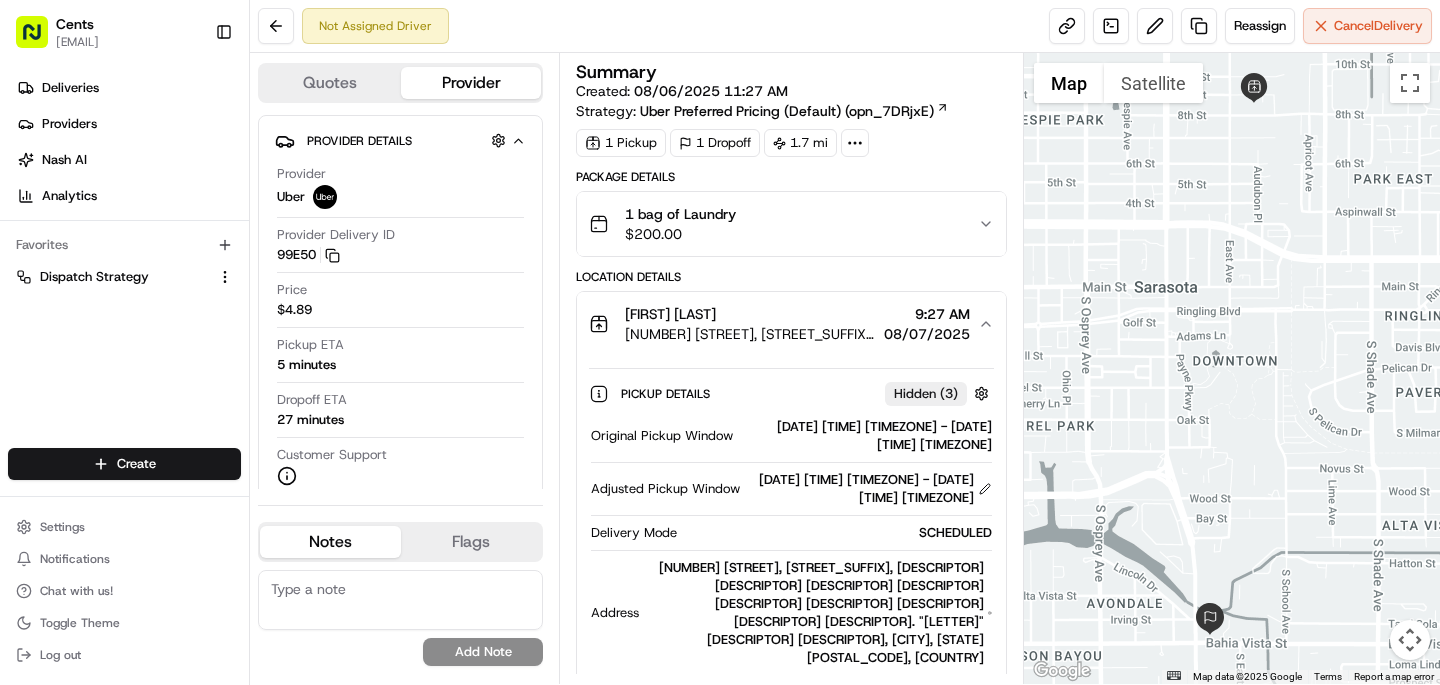 click on "[NUMBER] [STREET], [NUMBER], [CITY], [STATE] [POSTAL_CODE], US" at bounding box center (750, 334) 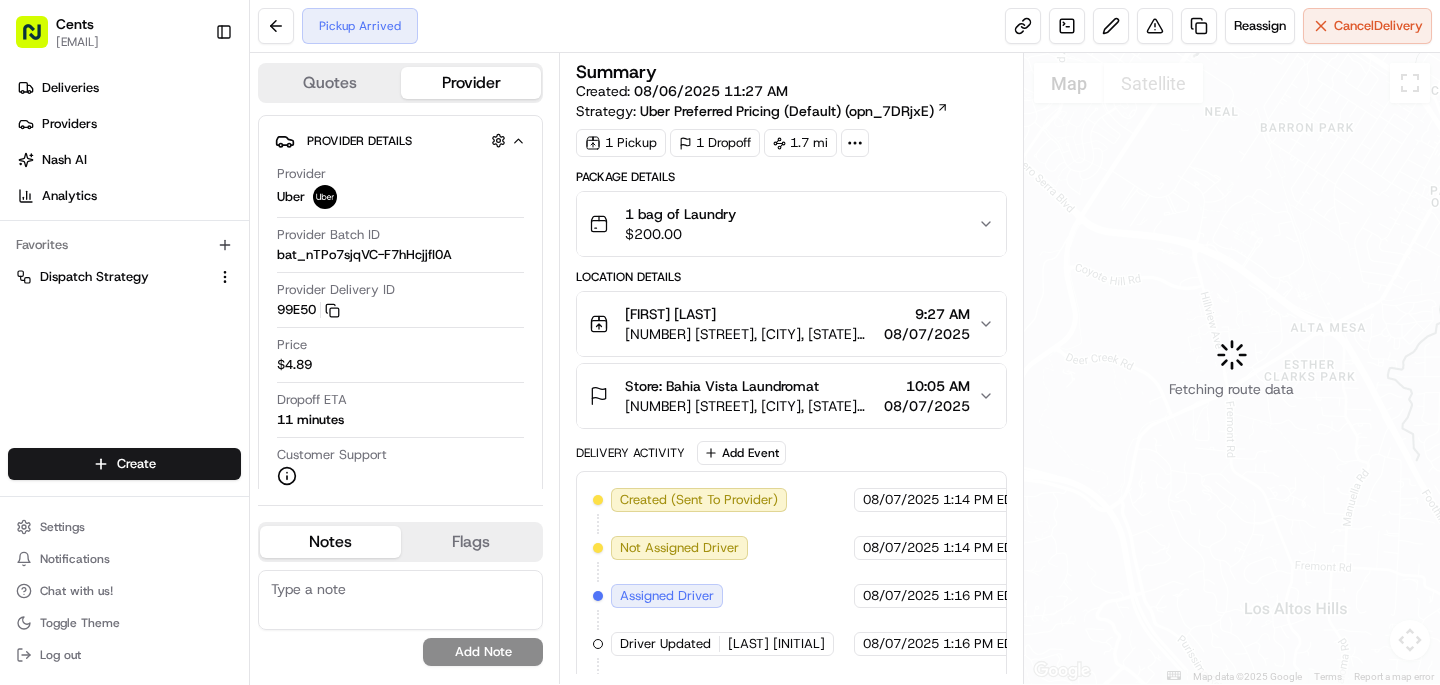 scroll, scrollTop: 0, scrollLeft: 0, axis: both 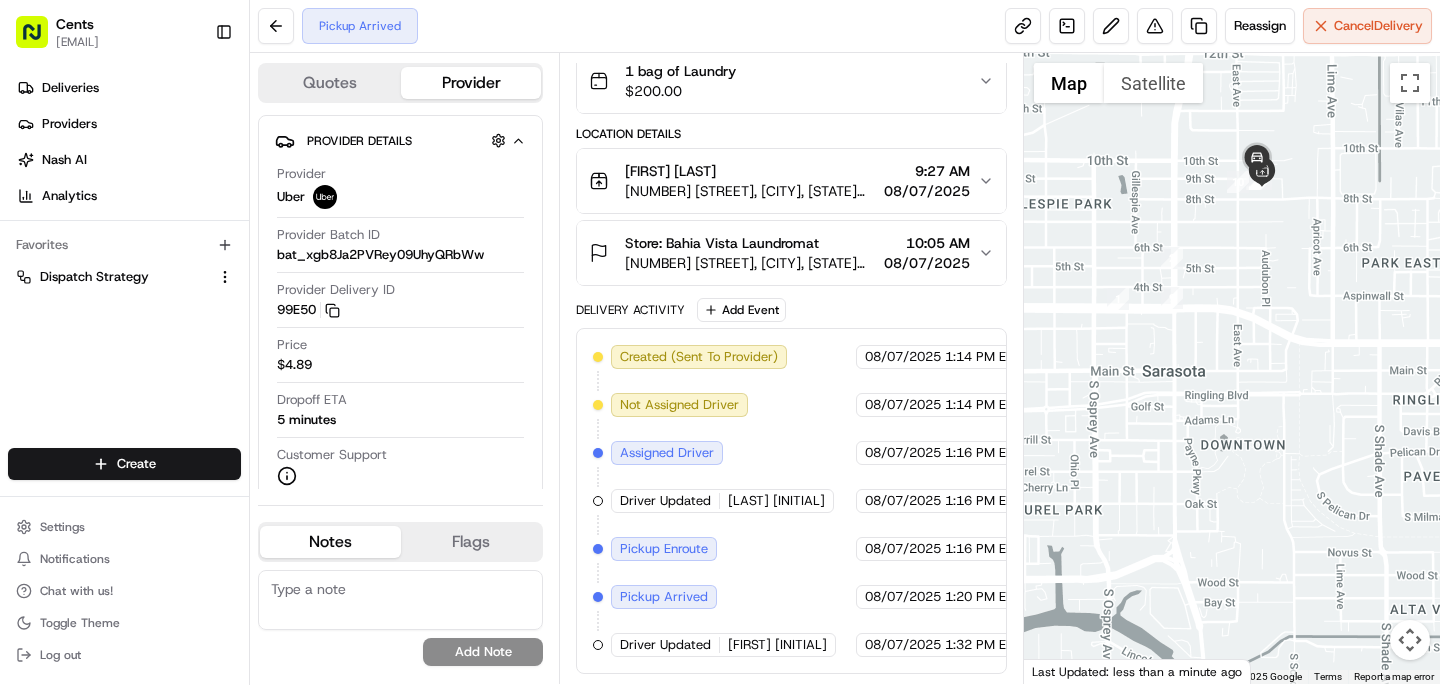drag, startPoint x: 1177, startPoint y: 323, endPoint x: 1187, endPoint y: 486, distance: 163.30646 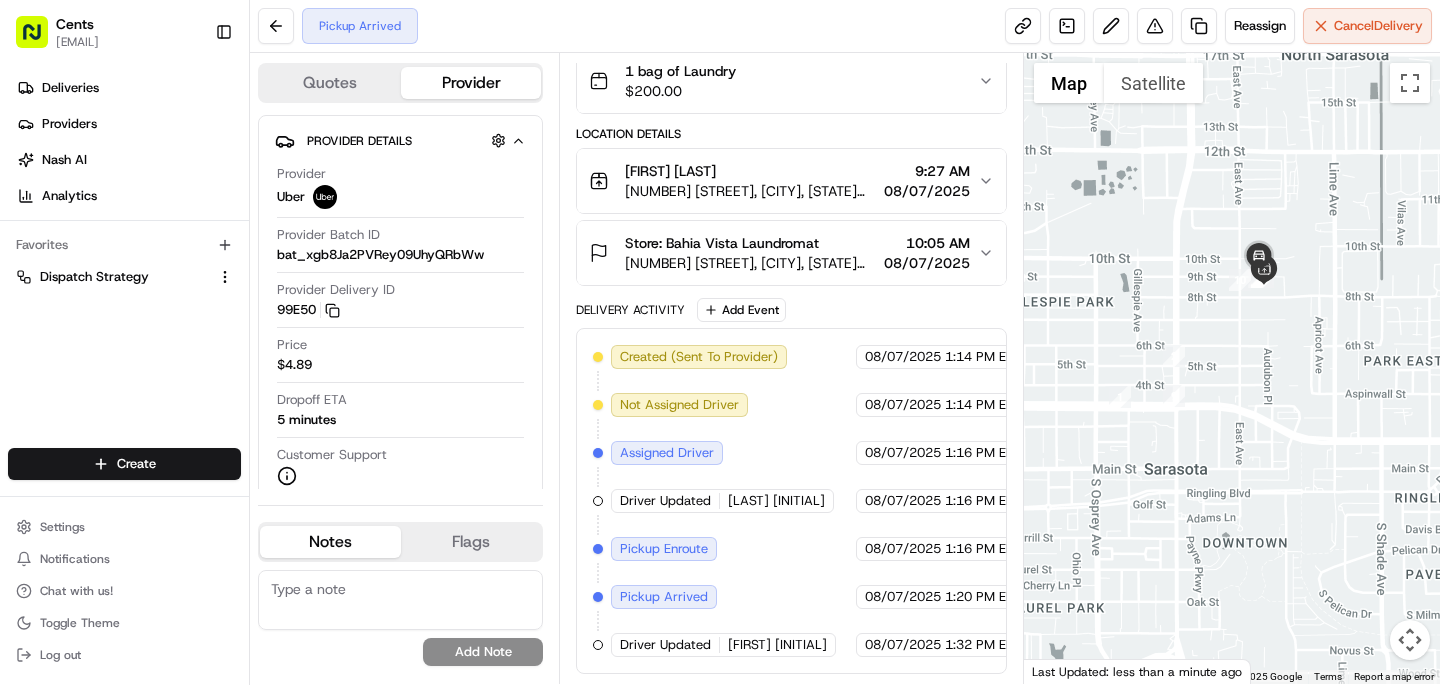 click at bounding box center [1232, 368] 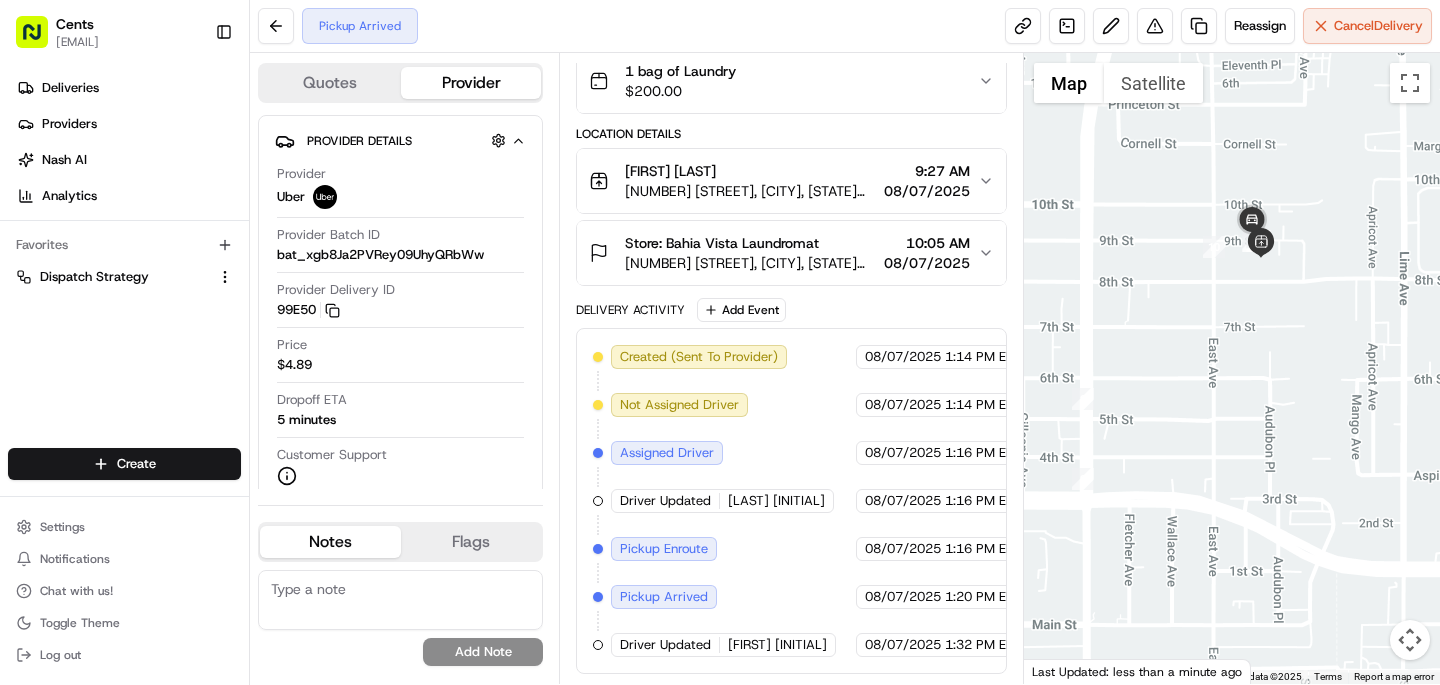 click at bounding box center [1232, 368] 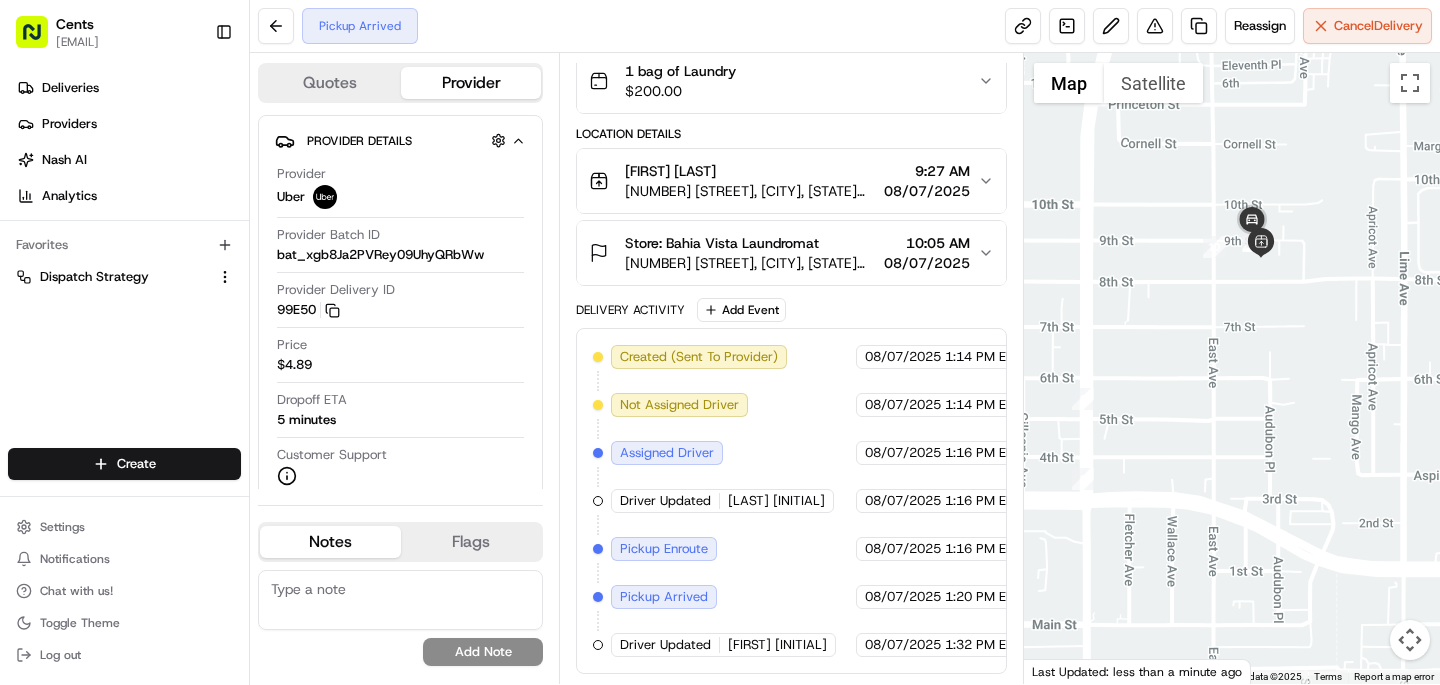 click at bounding box center (1232, 368) 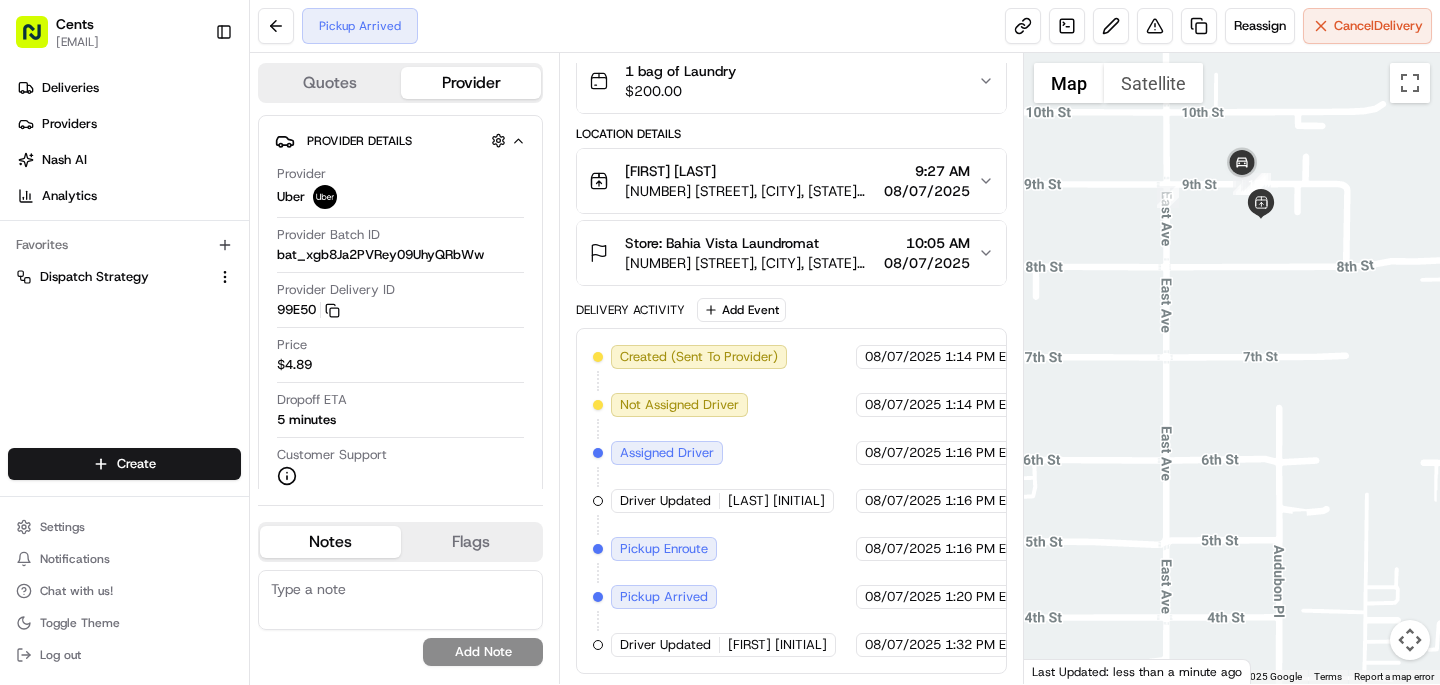 click at bounding box center [1232, 368] 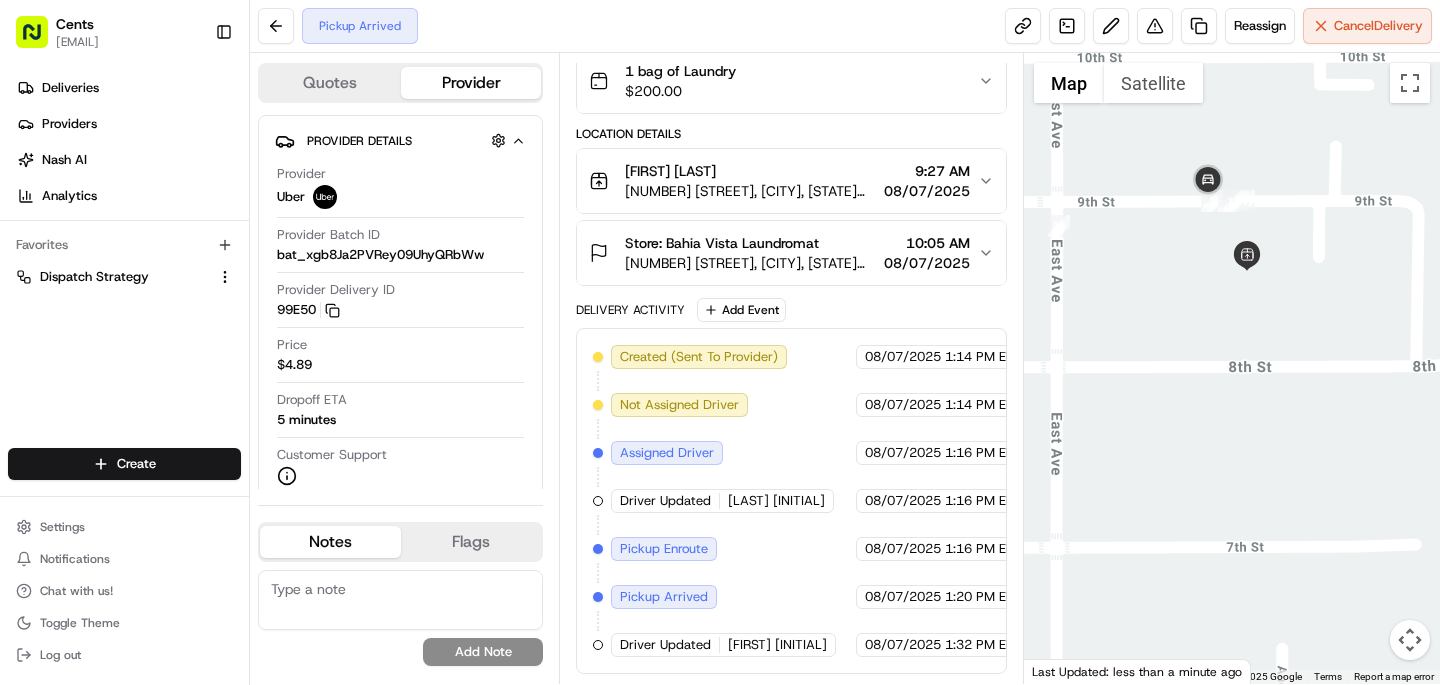 drag, startPoint x: 1236, startPoint y: 240, endPoint x: 1186, endPoint y: 404, distance: 171.45262 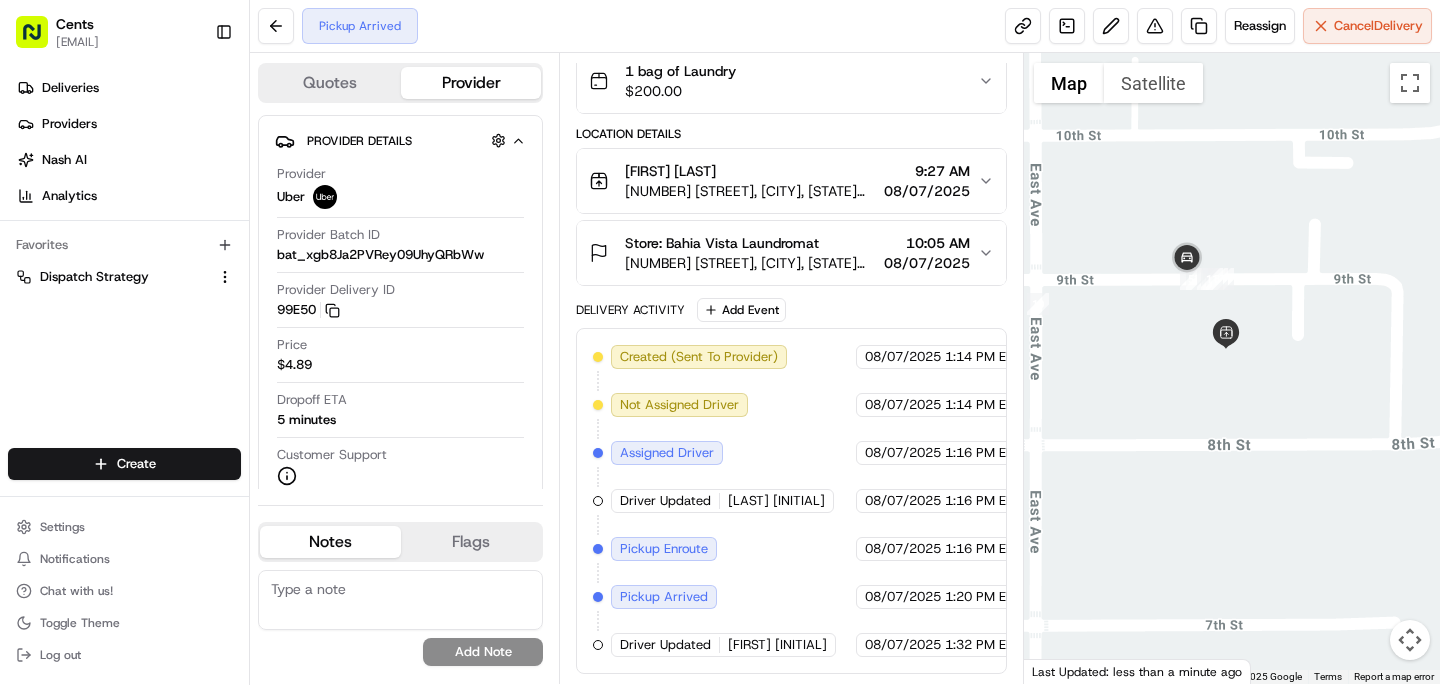 click at bounding box center [1232, 368] 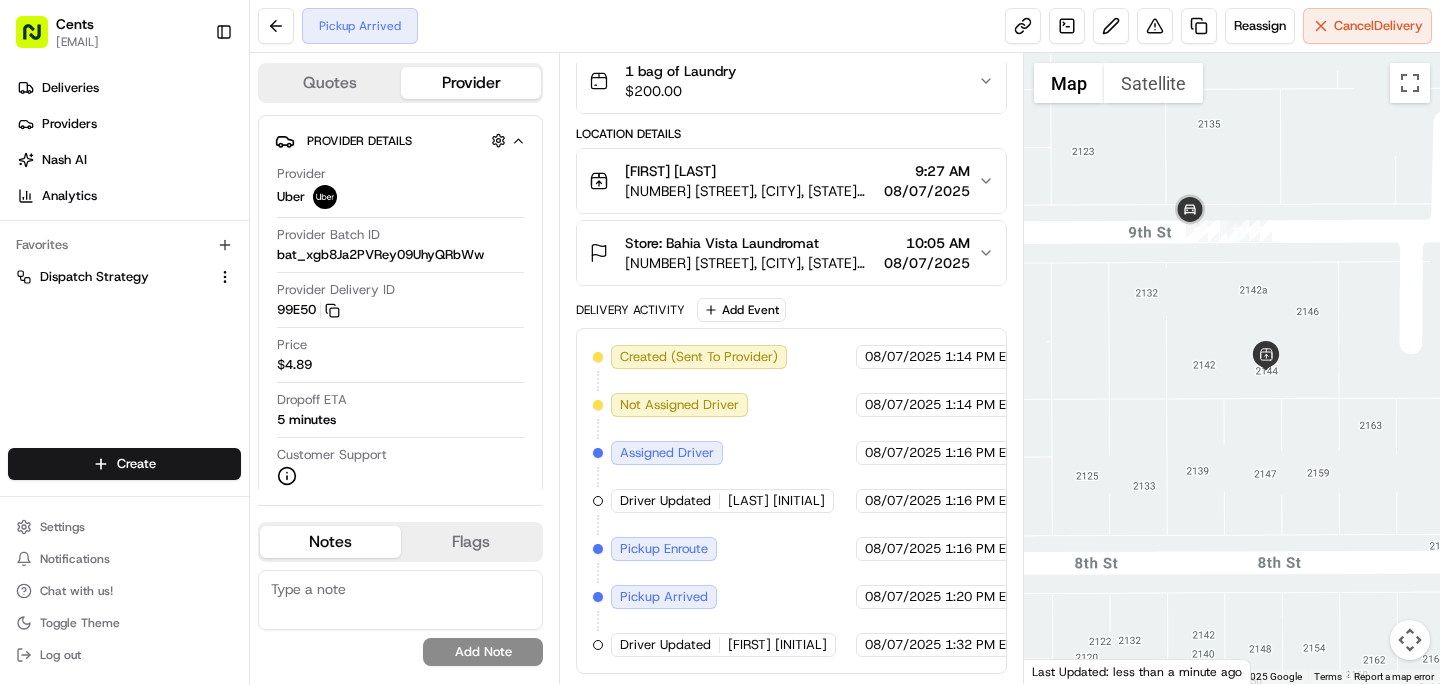 click at bounding box center [1232, 368] 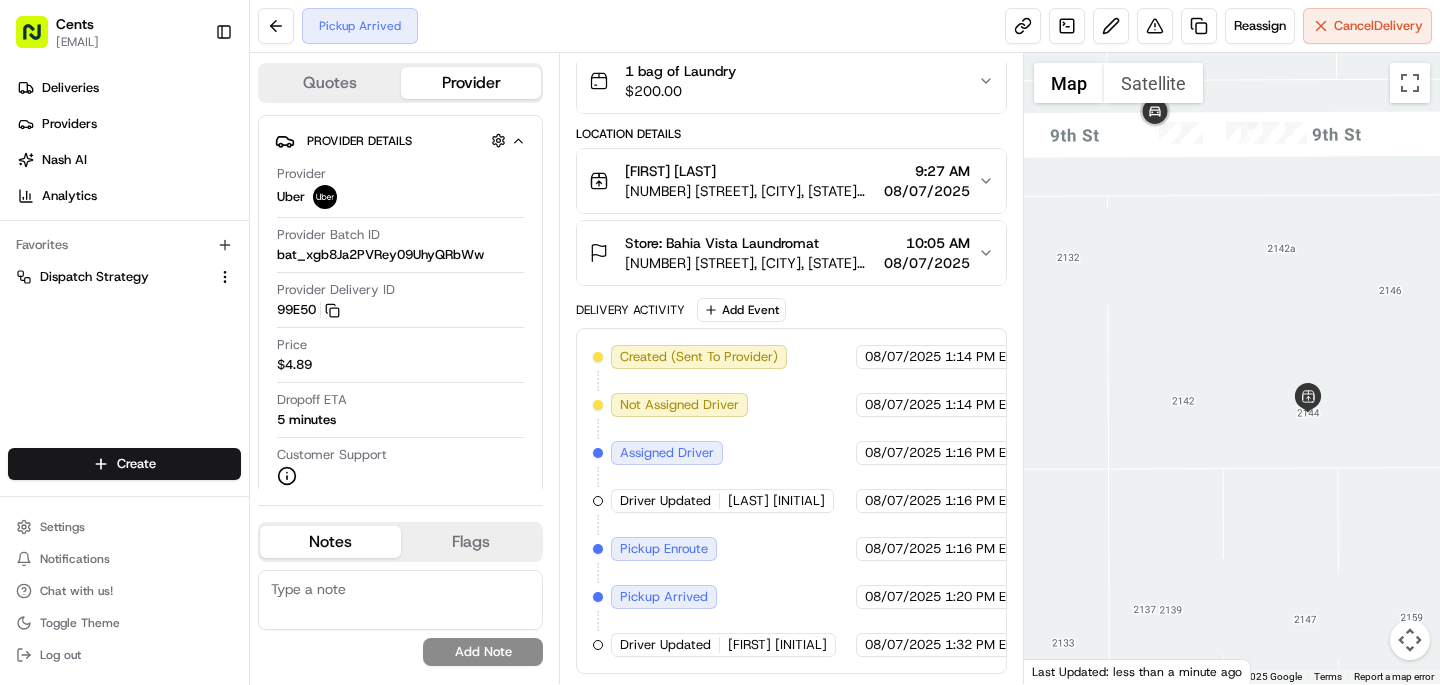 drag, startPoint x: 1194, startPoint y: 327, endPoint x: 1155, endPoint y: 324, distance: 39.115215 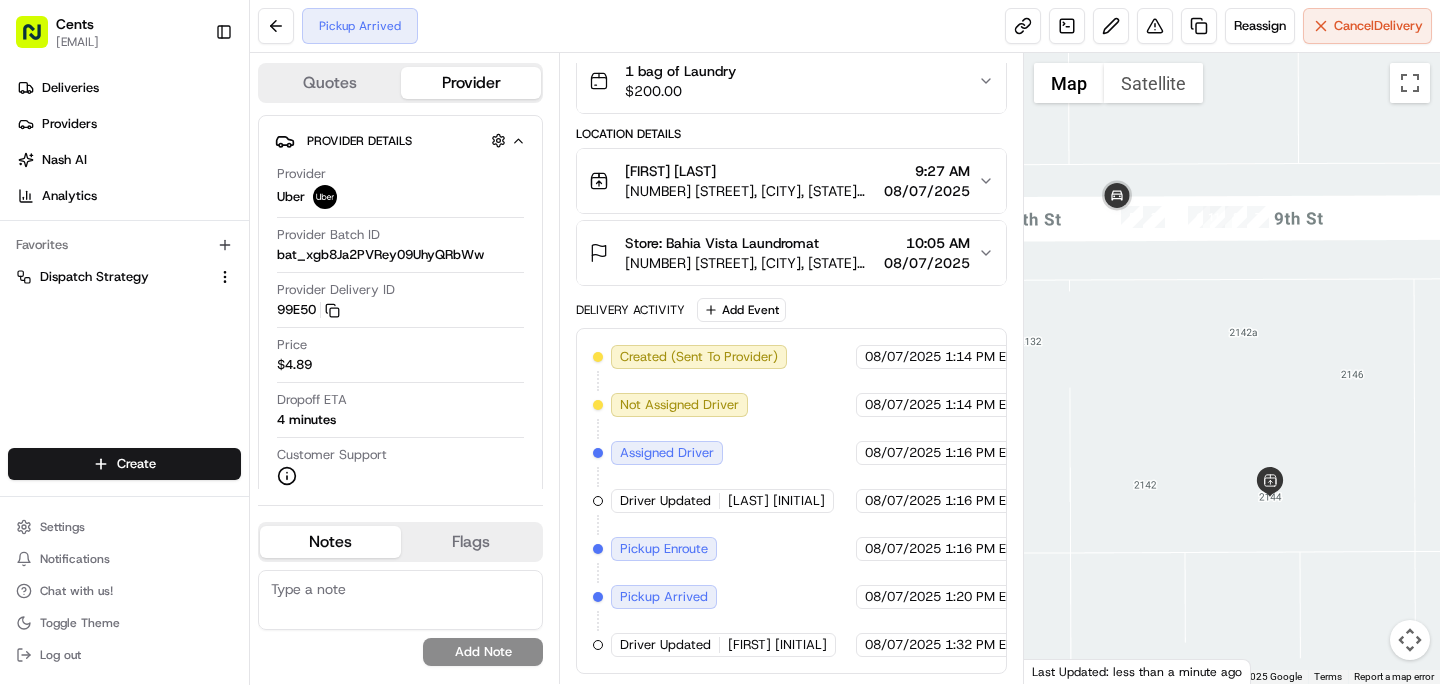 drag, startPoint x: 1233, startPoint y: 404, endPoint x: 1193, endPoint y: 489, distance: 93.941475 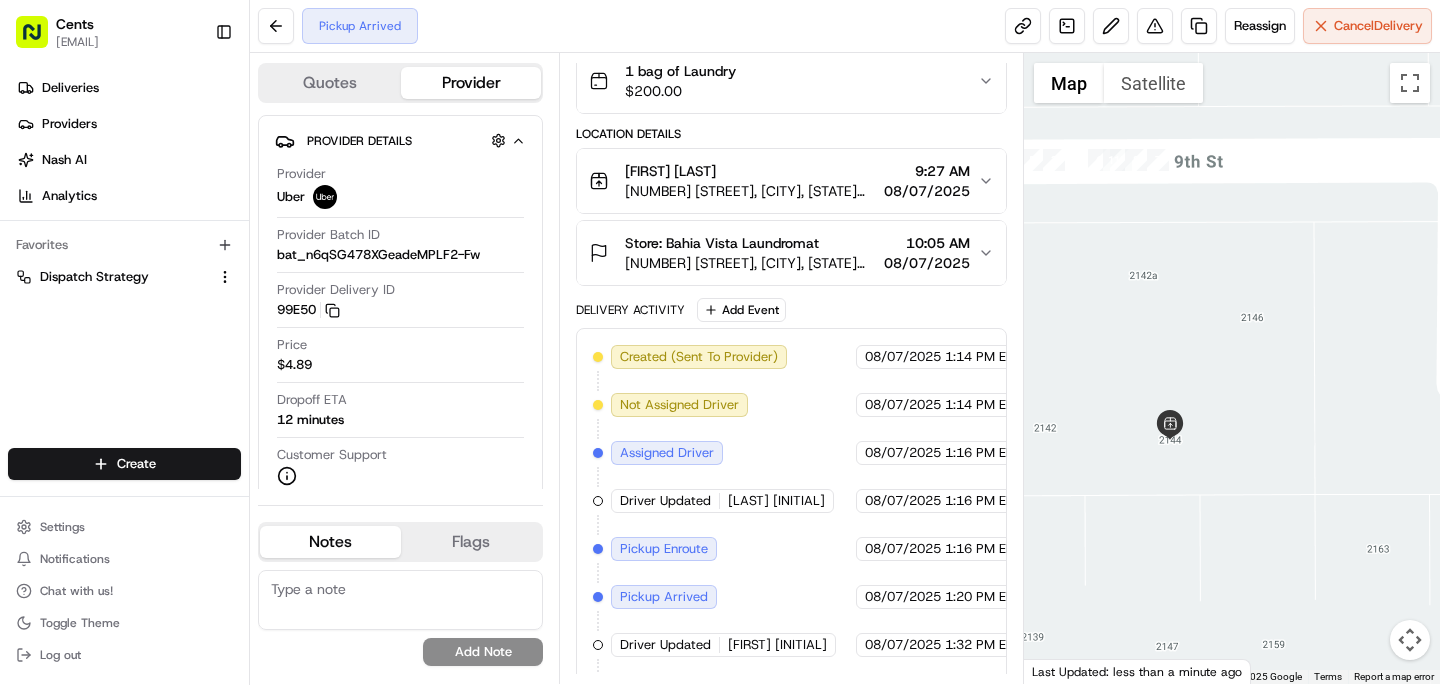 drag, startPoint x: 1130, startPoint y: 381, endPoint x: 1054, endPoint y: 283, distance: 124.01613 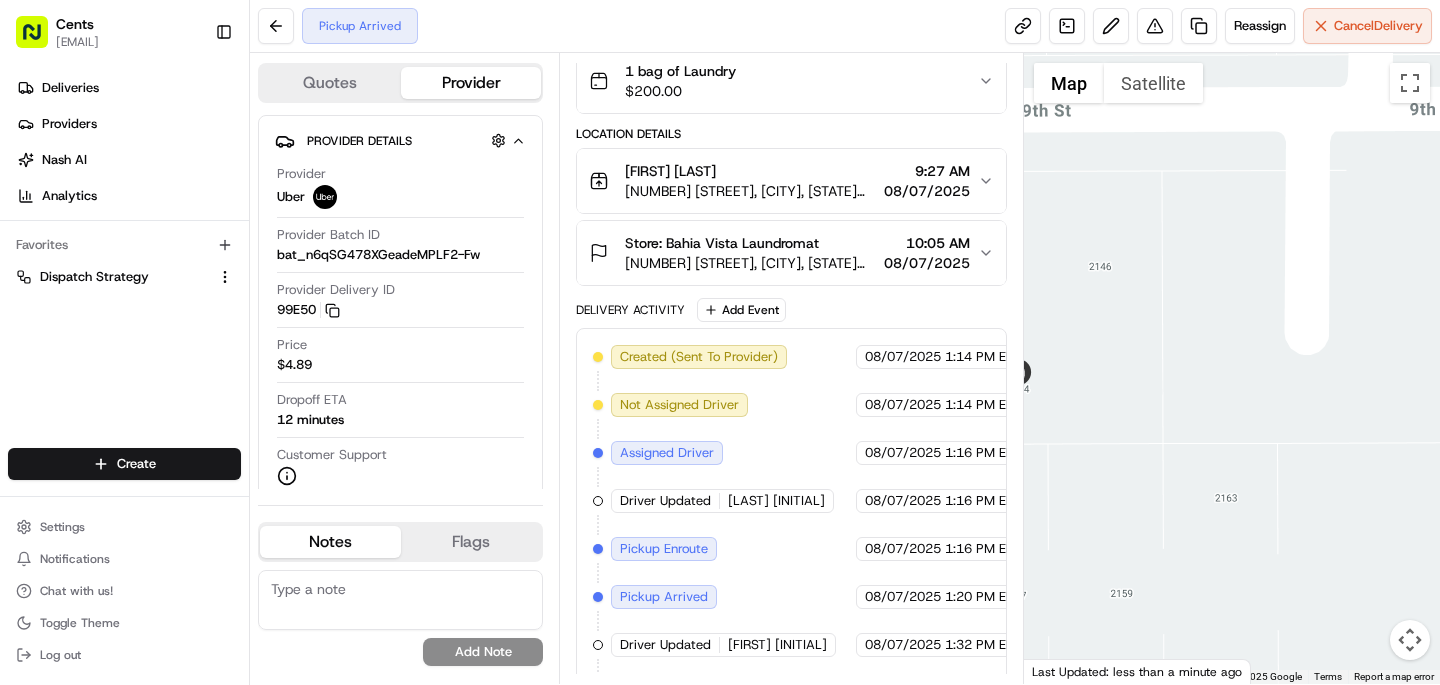 drag, startPoint x: 1160, startPoint y: 469, endPoint x: 966, endPoint y: 469, distance: 194 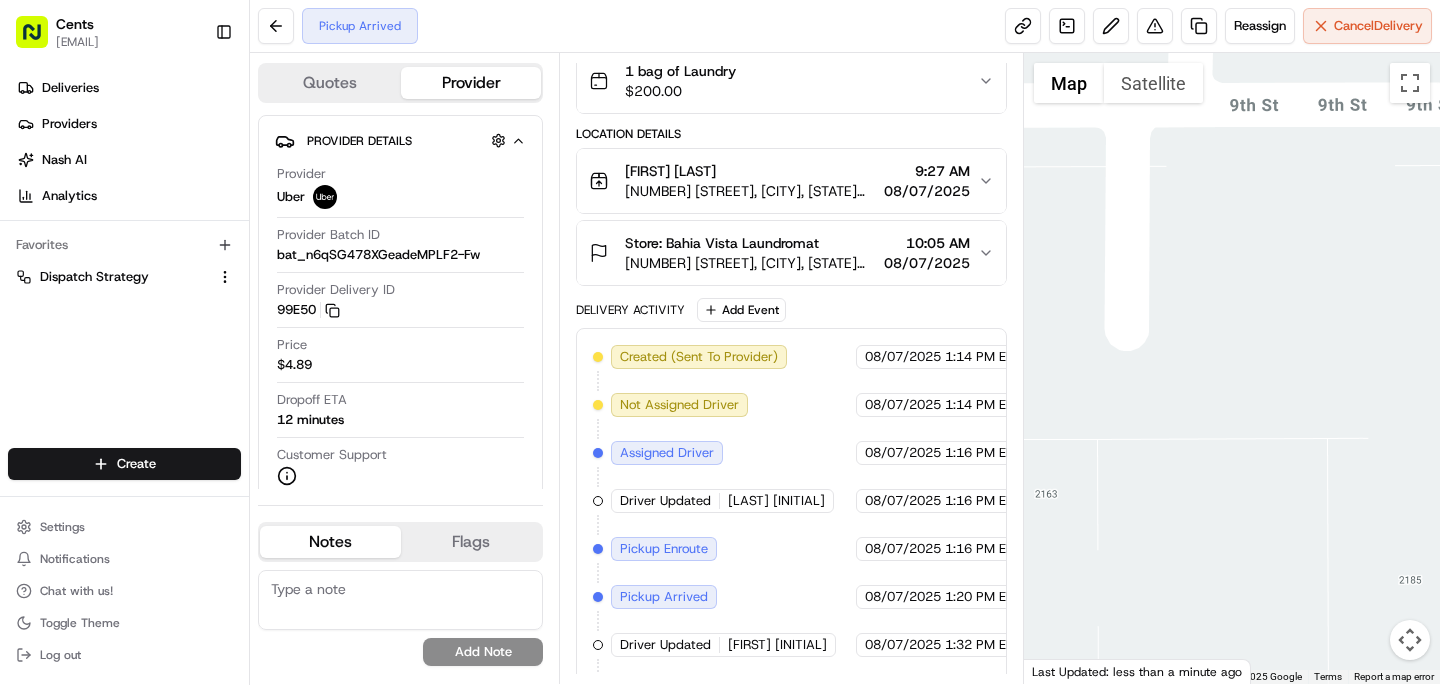 drag, startPoint x: 1206, startPoint y: 463, endPoint x: 1158, endPoint y: 453, distance: 49.0306 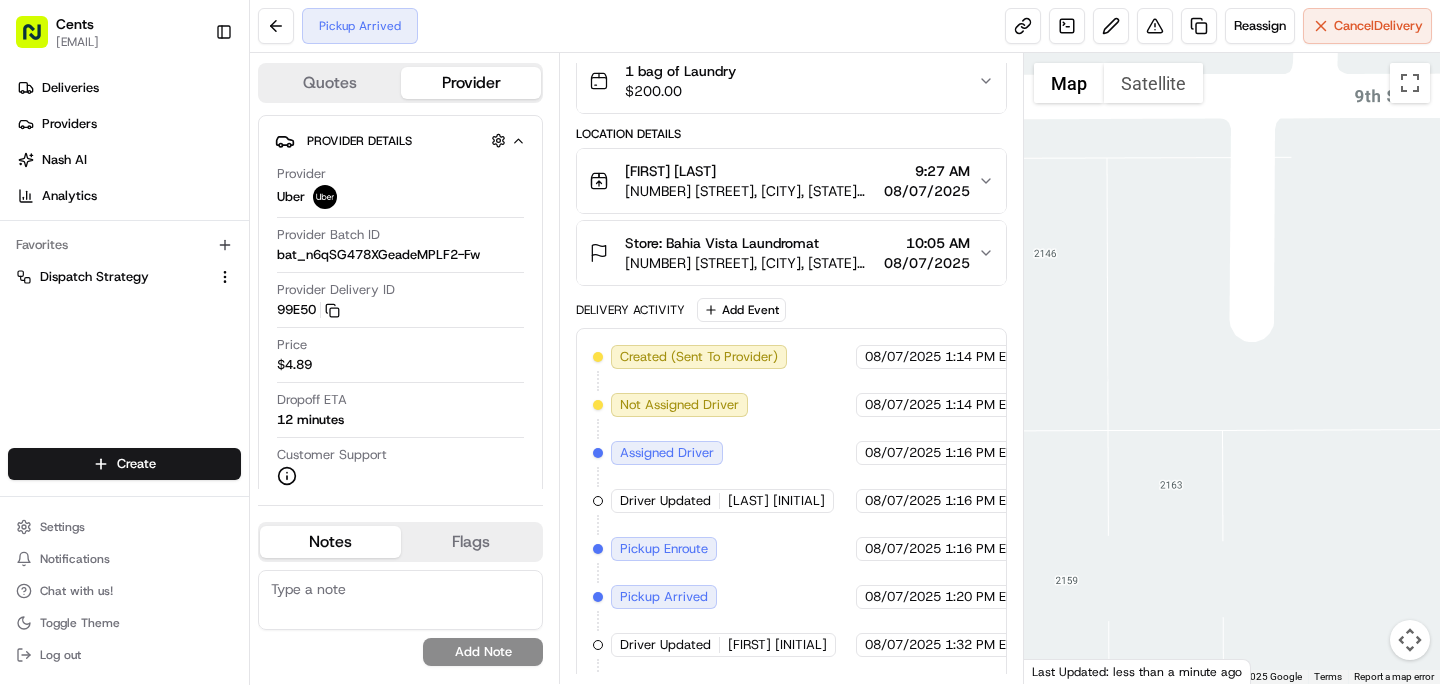 drag, startPoint x: 1101, startPoint y: 457, endPoint x: 1284, endPoint y: 489, distance: 185.77675 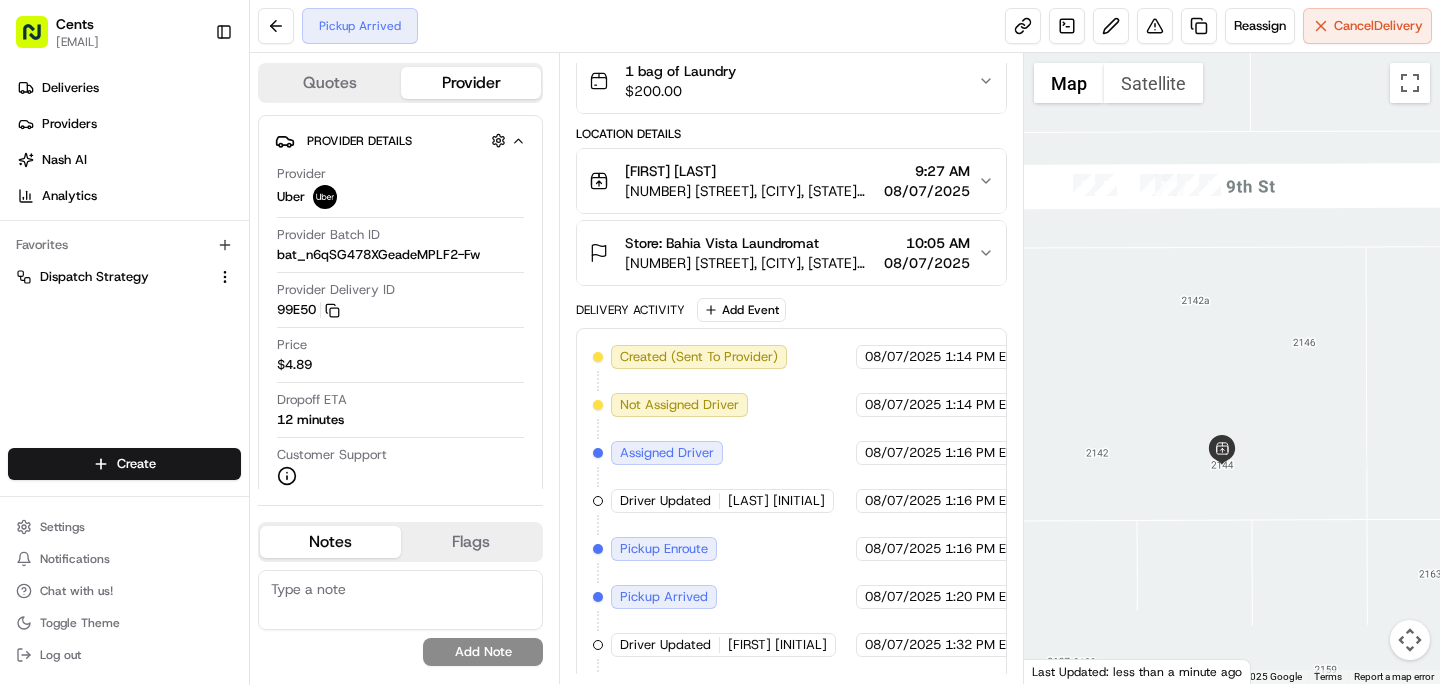 drag, startPoint x: 1175, startPoint y: 500, endPoint x: 1175, endPoint y: 550, distance: 50 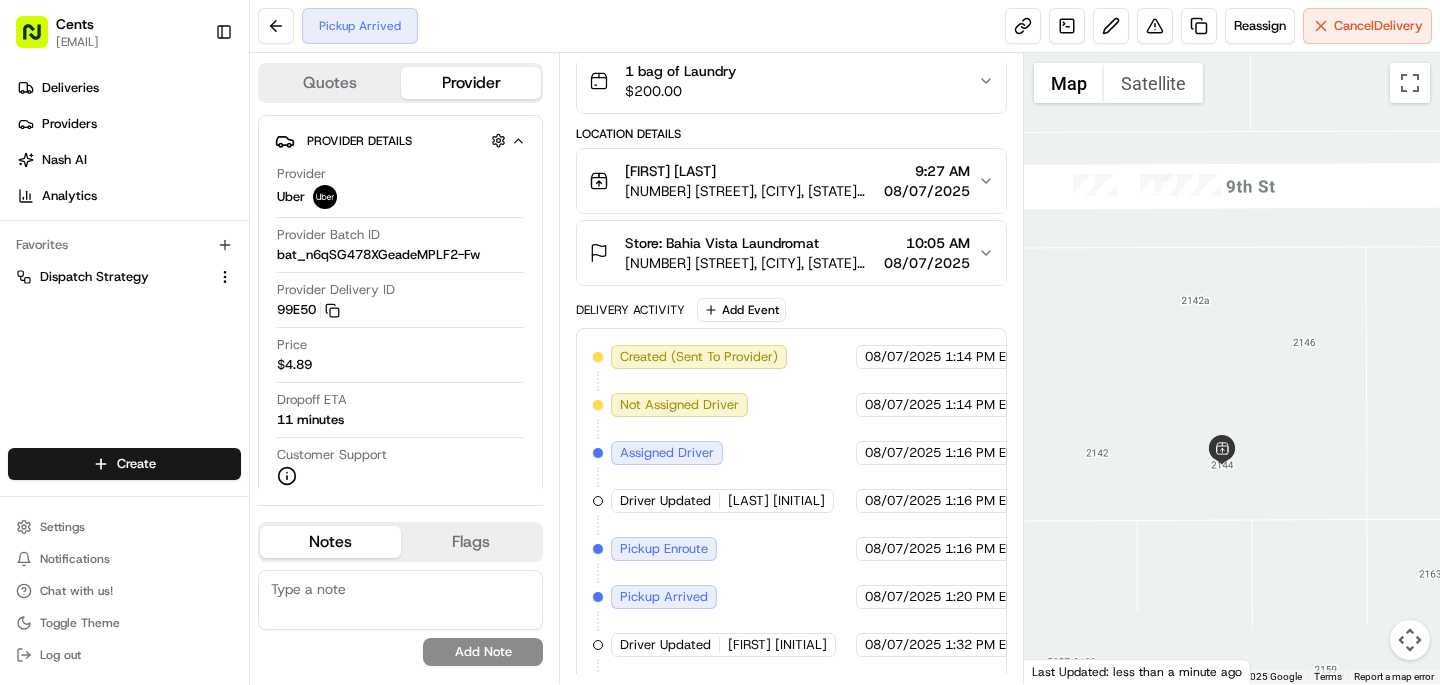 click on "[NUMBER] [STREET], [CITY], [STATE] [POSTAL_CODE], [COUNTRY]" at bounding box center (750, 191) 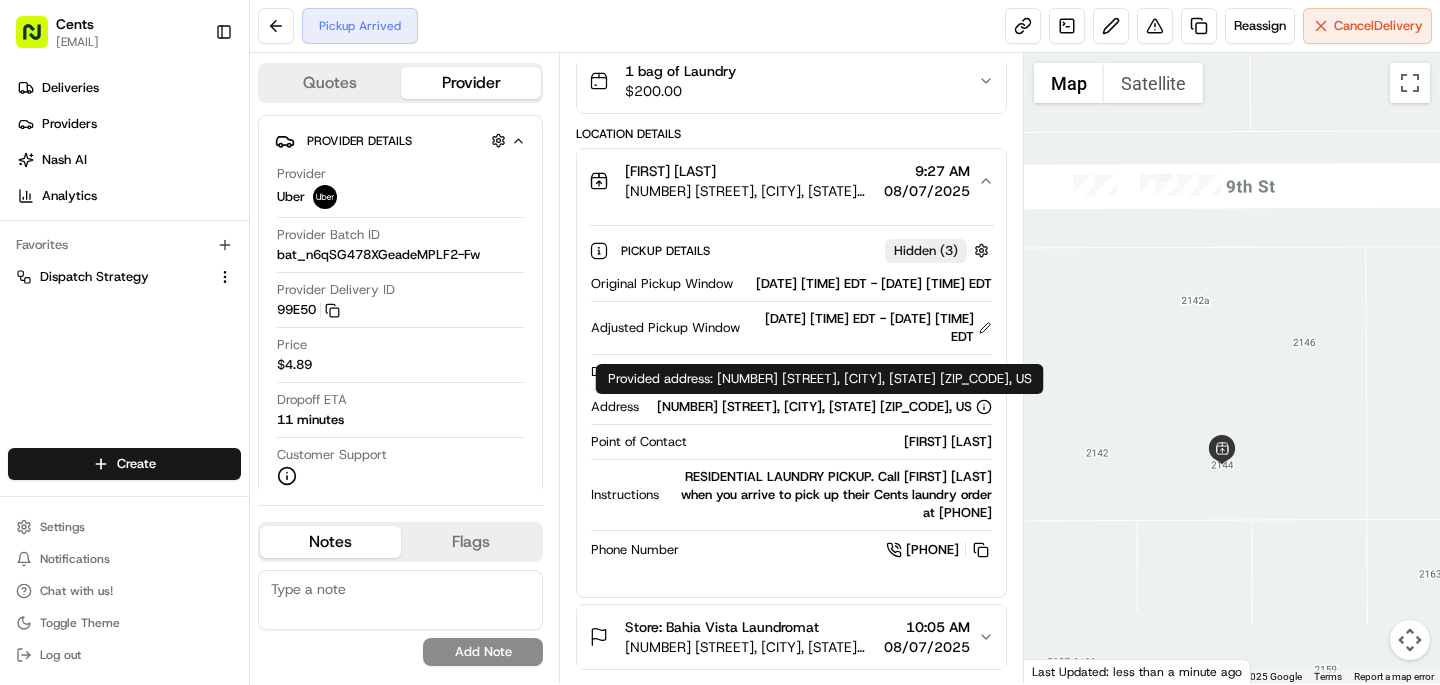 click on "[NUMBER] [STREET], [CITY], [STATE] [POSTAL_CODE], [COUNTRY]" at bounding box center (824, 407) 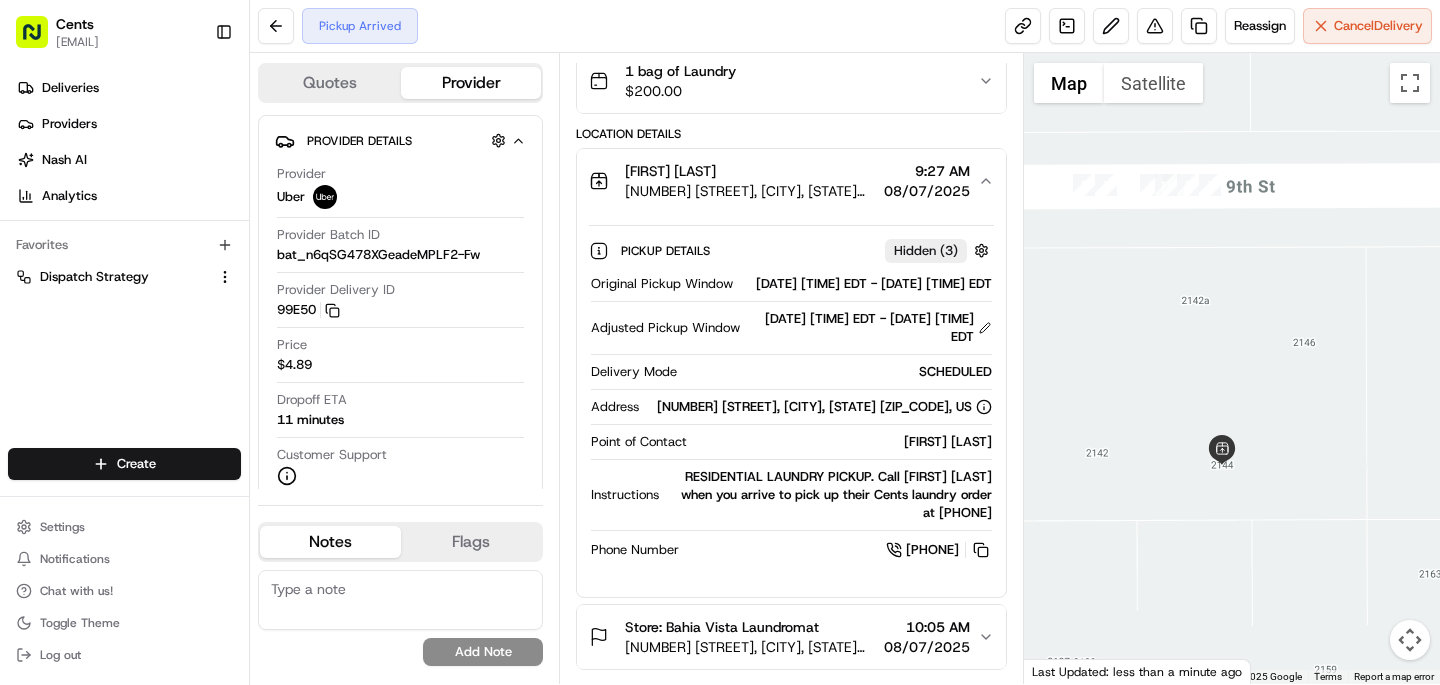 drag, startPoint x: 693, startPoint y: 420, endPoint x: 977, endPoint y: 463, distance: 287.23685 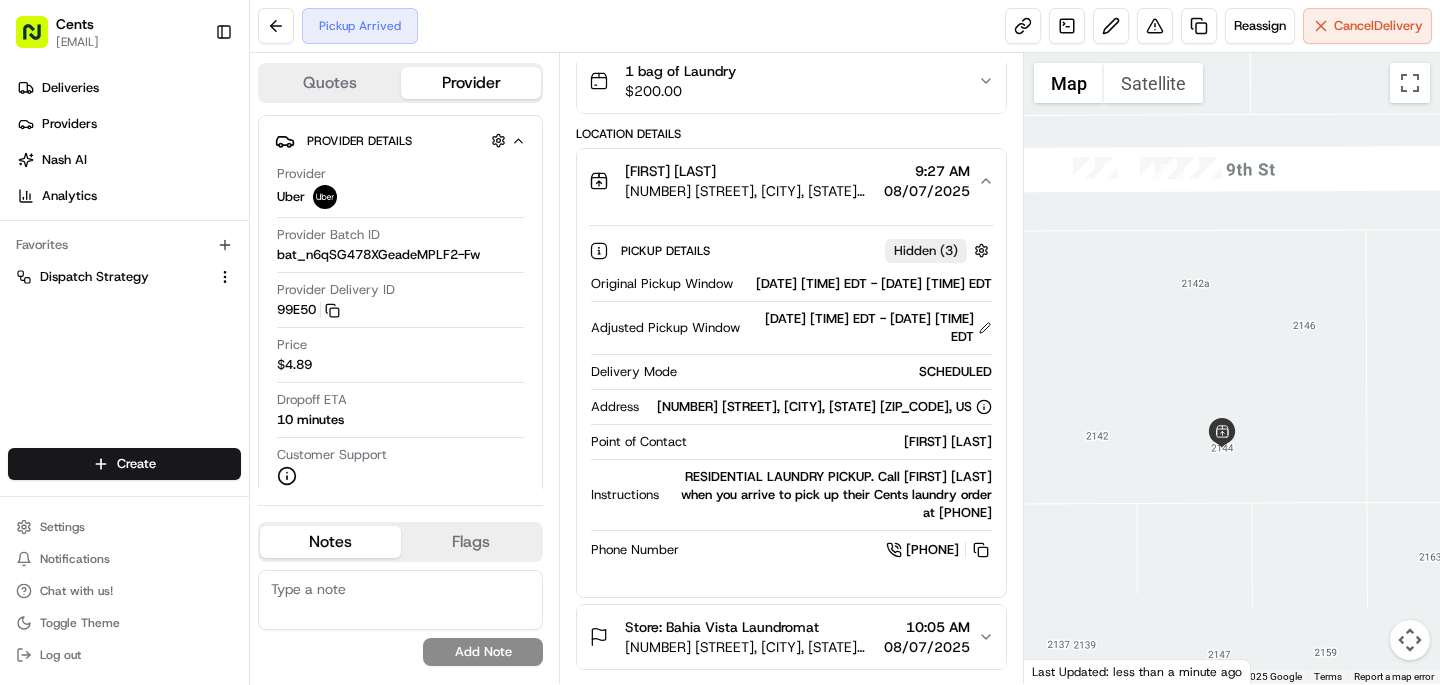 drag, startPoint x: 1218, startPoint y: 537, endPoint x: 1217, endPoint y: 517, distance: 20.024984 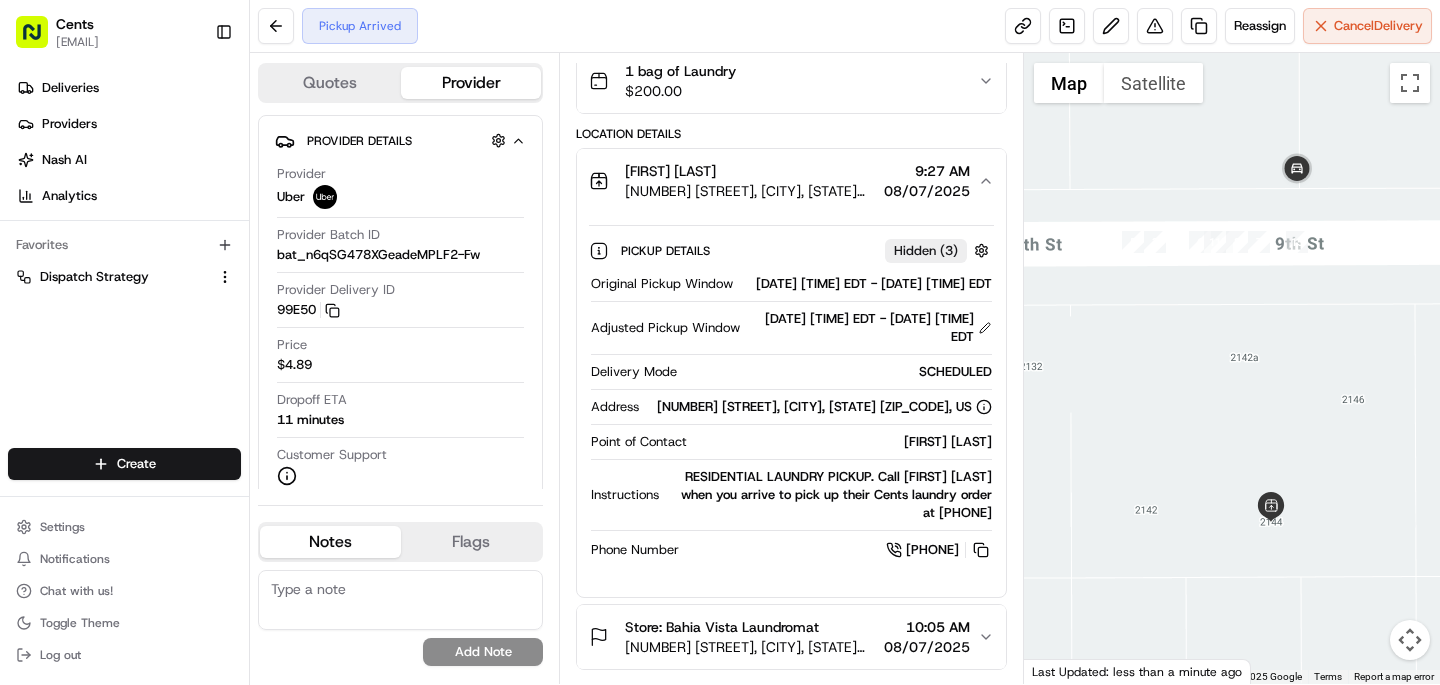 drag, startPoint x: 1194, startPoint y: 291, endPoint x: 1244, endPoint y: 367, distance: 90.97253 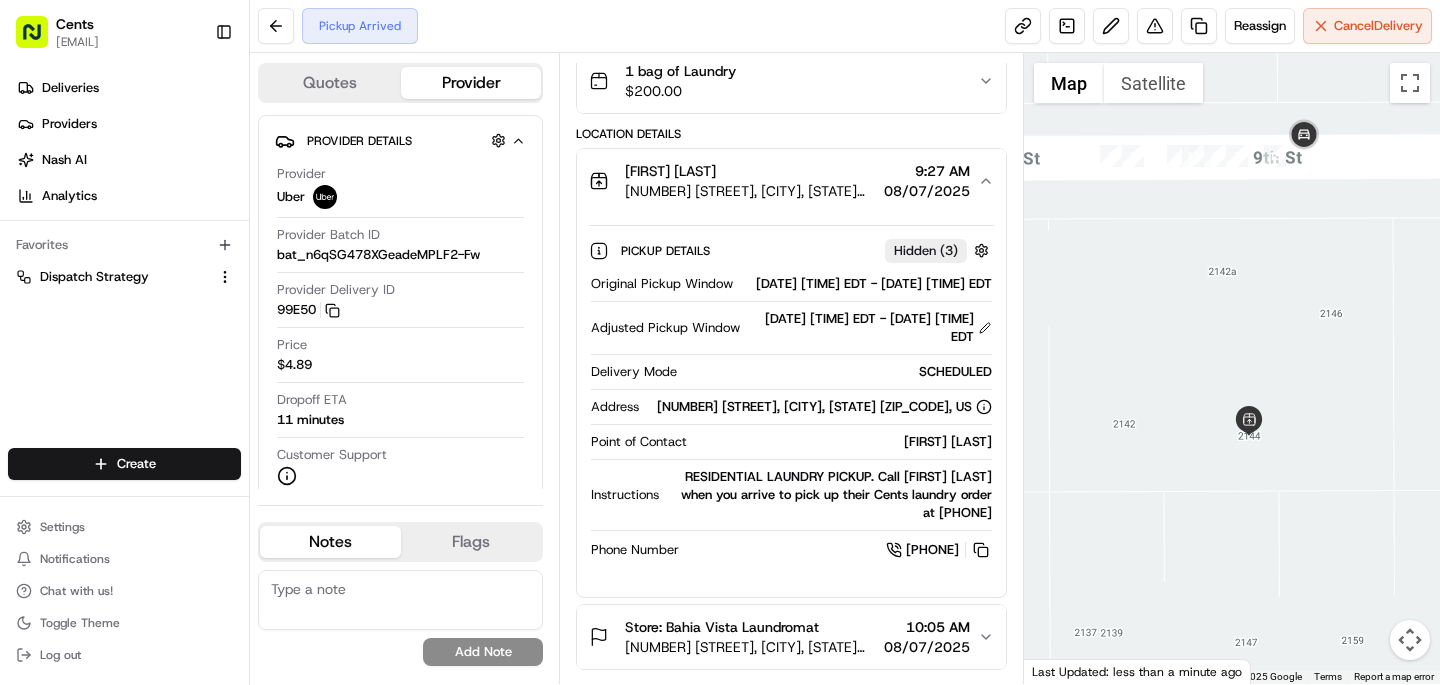 drag, startPoint x: 1297, startPoint y: 305, endPoint x: 1280, endPoint y: 261, distance: 47.169907 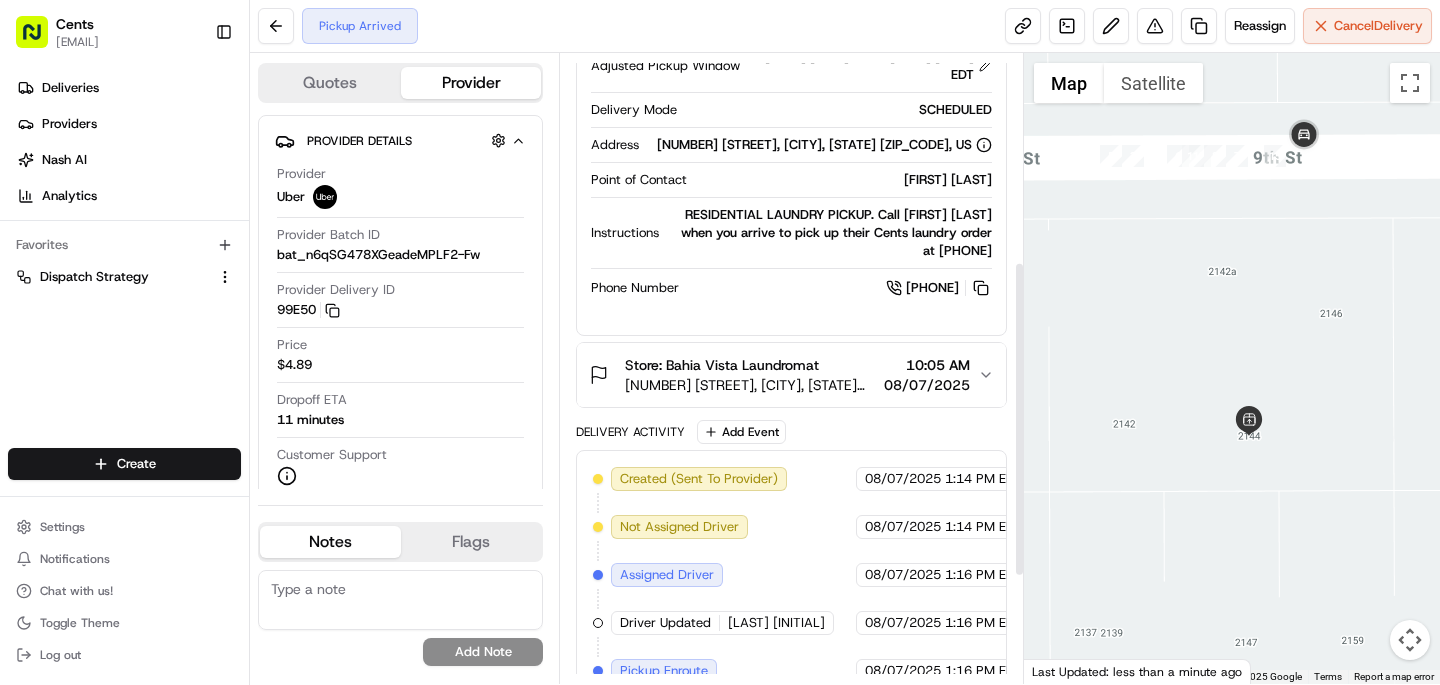 scroll, scrollTop: 629, scrollLeft: 0, axis: vertical 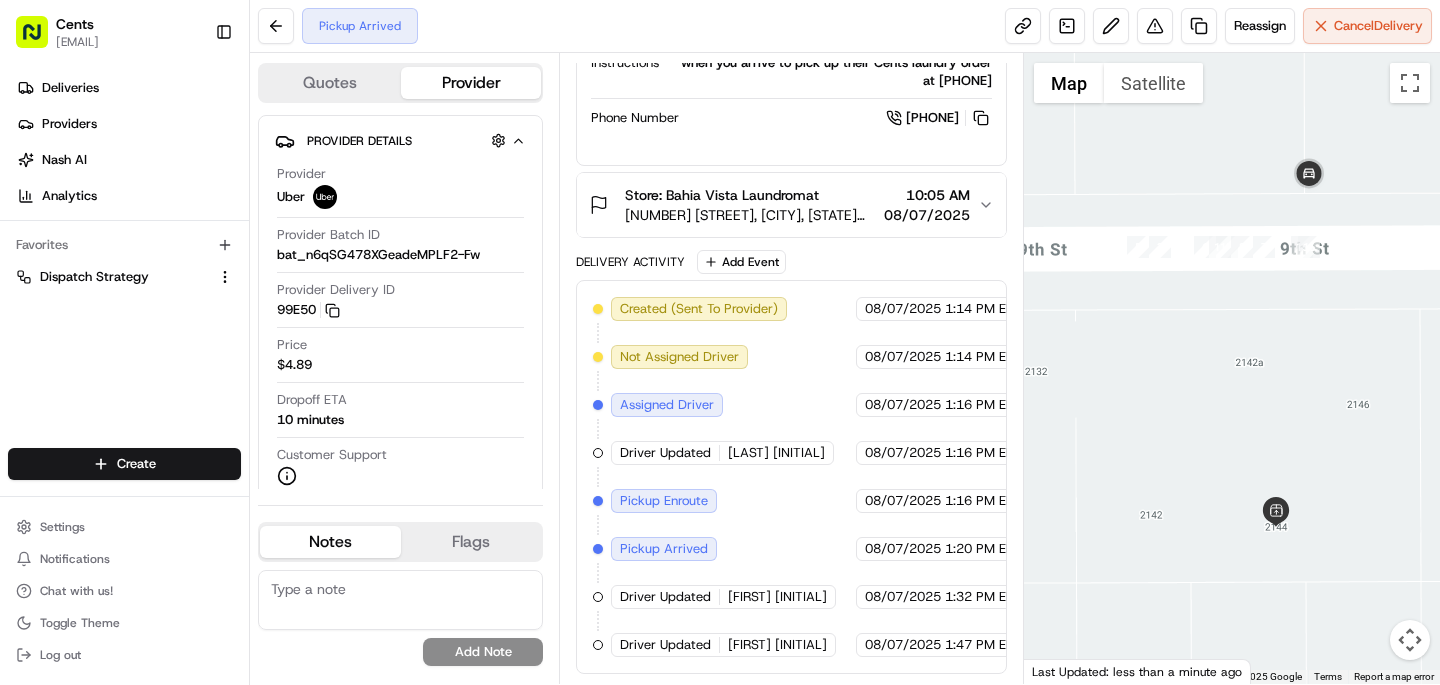 drag, startPoint x: 1152, startPoint y: 336, endPoint x: 1179, endPoint y: 439, distance: 106.48004 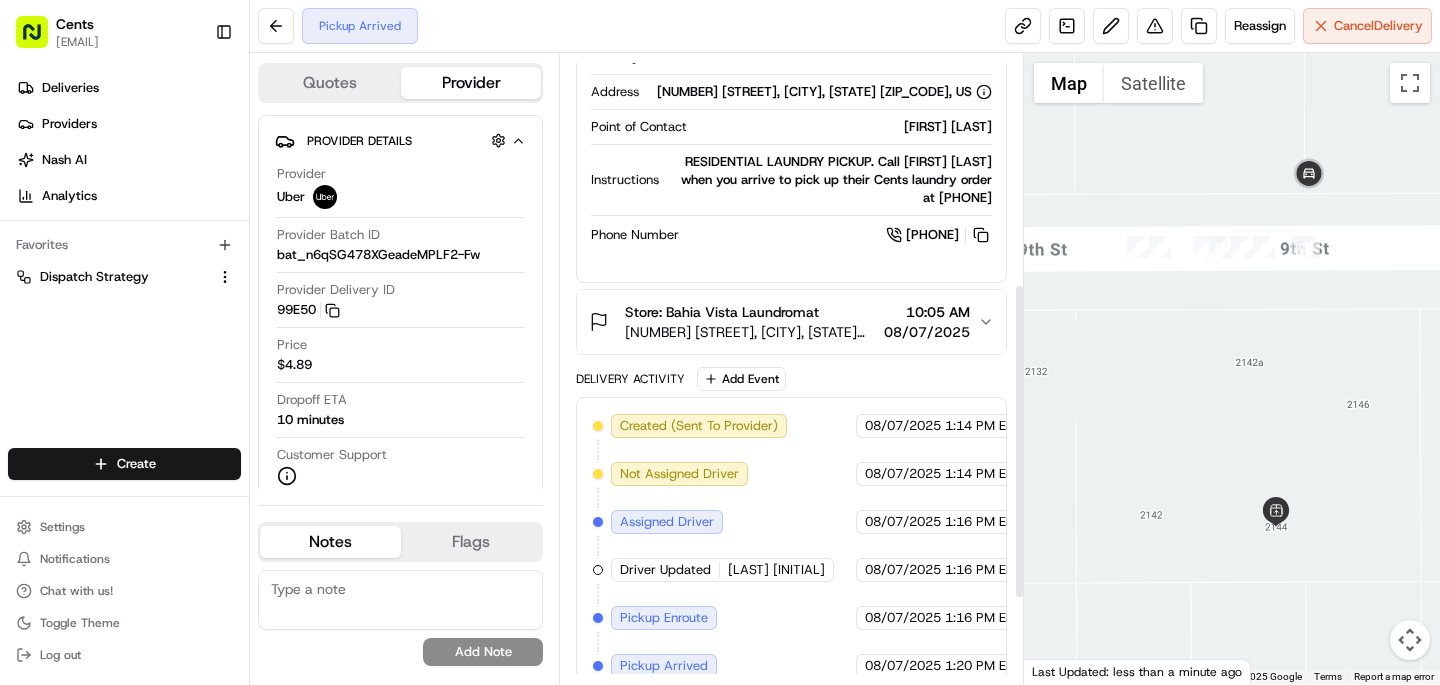 scroll, scrollTop: 461, scrollLeft: 0, axis: vertical 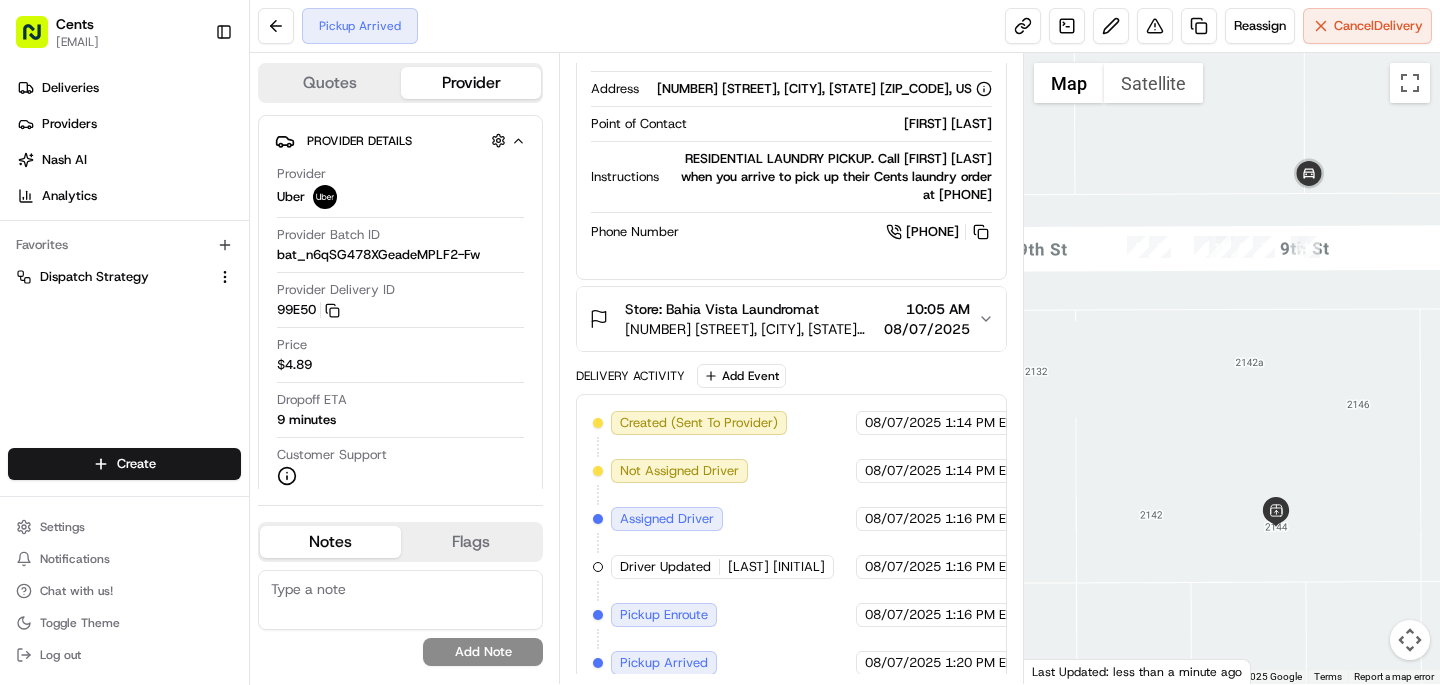 click on "Summary Created:   08/06/2025 11:27 AM Strategy:   Uber Preferred Pricing (Default) (opn_7DRjxE) 1   Pickup 1   Dropoff 1.7 mi Package Details 1 bag of Laundry $ 200.00 Location Details  Michelle Blalock 2144 9th Street, E,  small STAND ALONE cottage BEHIND big yellow house.  "E" on cottage, Sarasota, FL 34237, US 9:27 AM 08/07/2025 Pickup Details Hidden ( 3 ) Original Pickup Window 08/07/2025 9:27 AM EDT - 08/07/2025 9:57 AM EDT Adjusted Pickup Window 08/07/2025 1:19 PM EDT - 08/07/2025 1:29 PM EDT Delivery Mode SCHEDULED Address 2144 9th Street, E,  small STAND ALONE cottage BEHIND big yellow house.  "E" on cottage, Sarasota, FL 34237, US Point of Contact Michelle Blalock Instructions RESIDENTIAL LAUNDRY PICKUP. Call Michelle Blalock when you arrive to pick up their Cents laundry order at +19418151451 Phone Number +1 941 815 1451  Store: Bahia Vista Laundromat 2037 Bahia Vista Street, Sarasota, Florida 34239, US 10:05 AM 08/07/2025 Delivery Activity Add Event Created (Sent To Provider) Uber 08/07/2025 Uber" at bounding box center [791, 368] 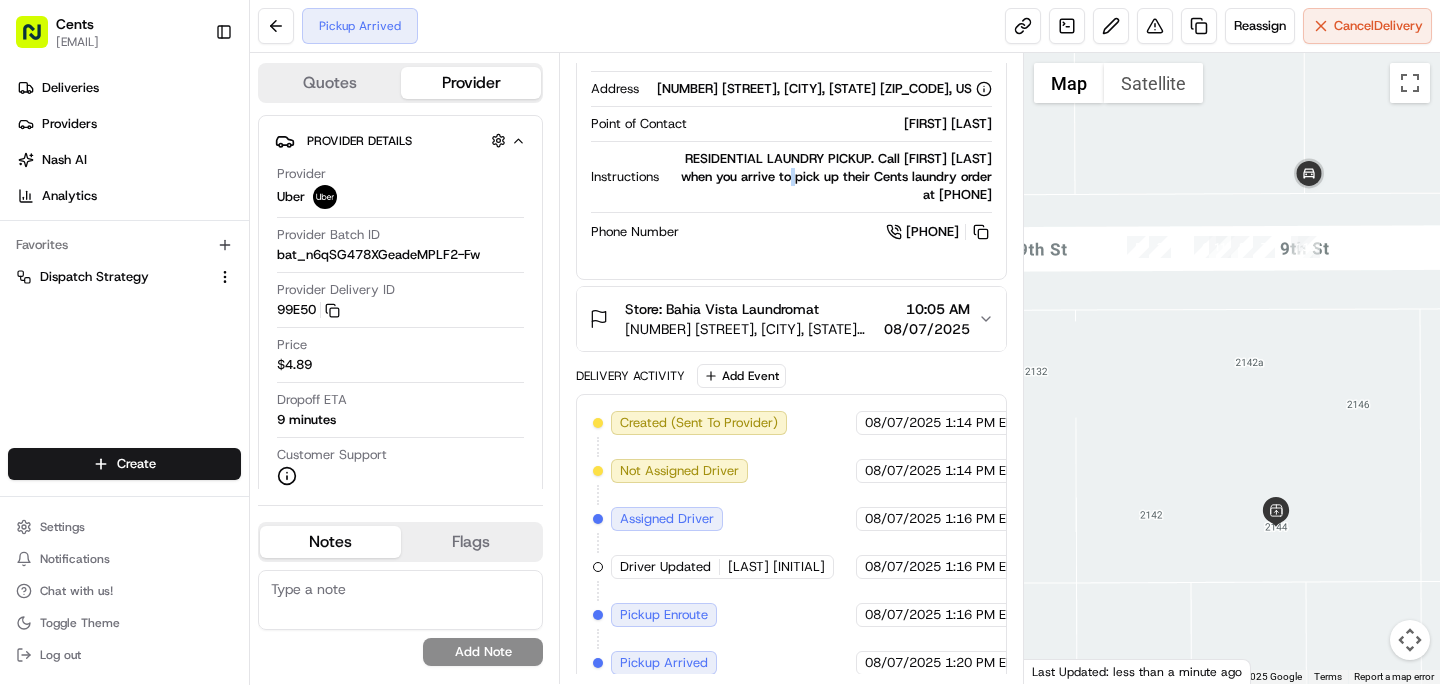 click on "RESIDENTIAL LAUNDRY PICKUP. Call [NAME] when you arrive to pick up their Cents laundry order at [PHONE]" at bounding box center [829, 177] 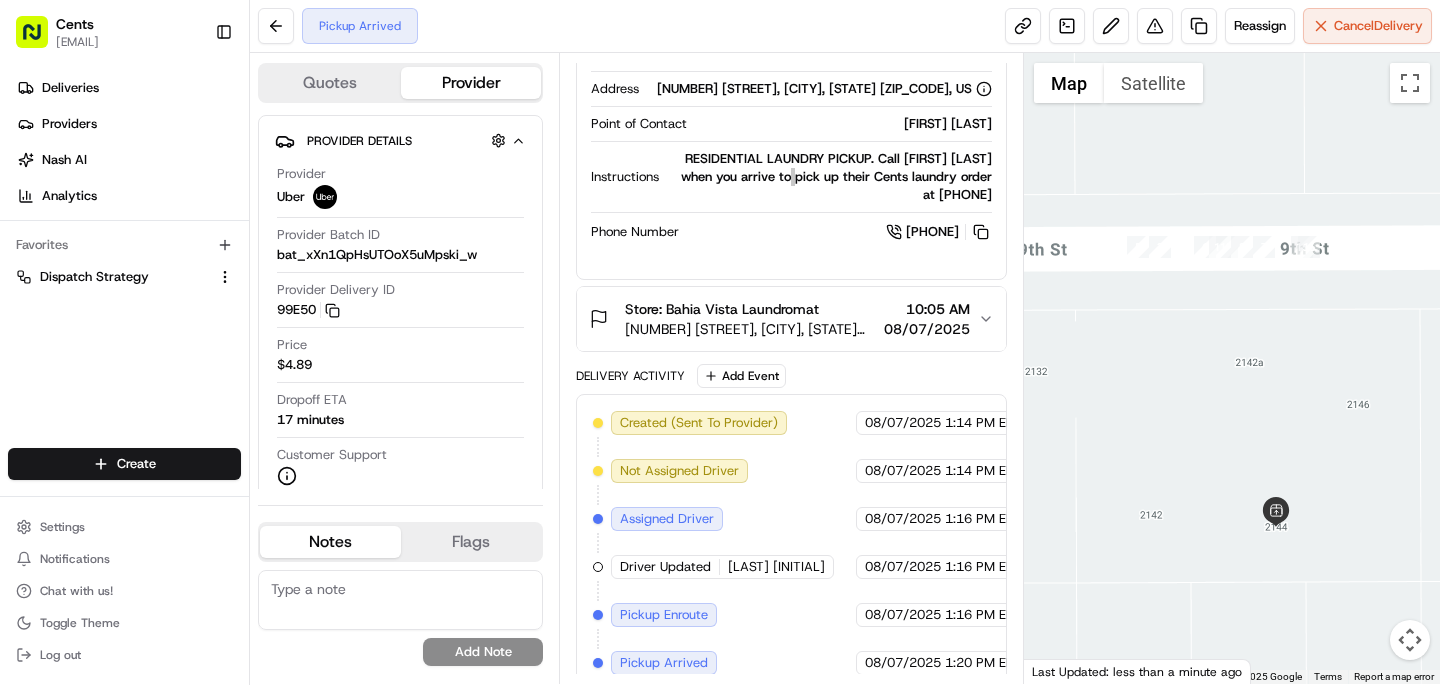 drag, startPoint x: 933, startPoint y: 295, endPoint x: 523, endPoint y: 16, distance: 495.92438 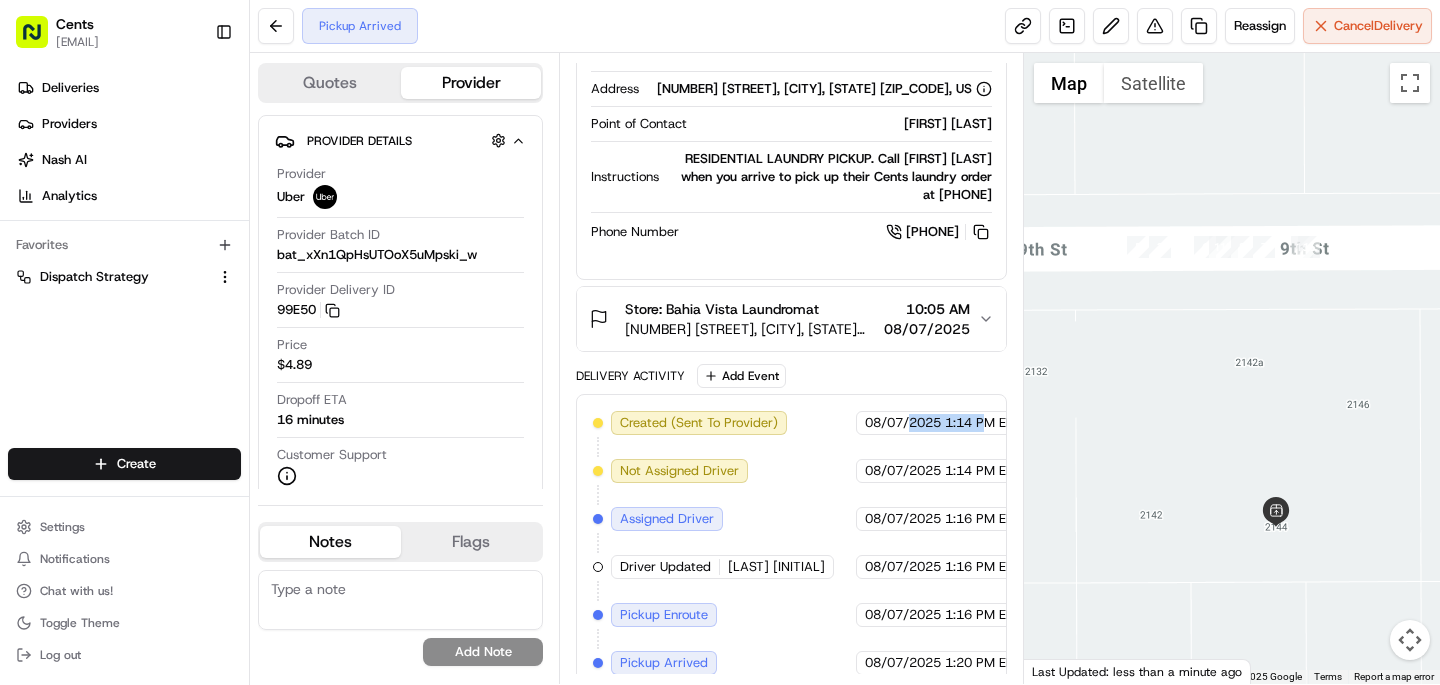 drag, startPoint x: 957, startPoint y: 474, endPoint x: 875, endPoint y: 470, distance: 82.0975 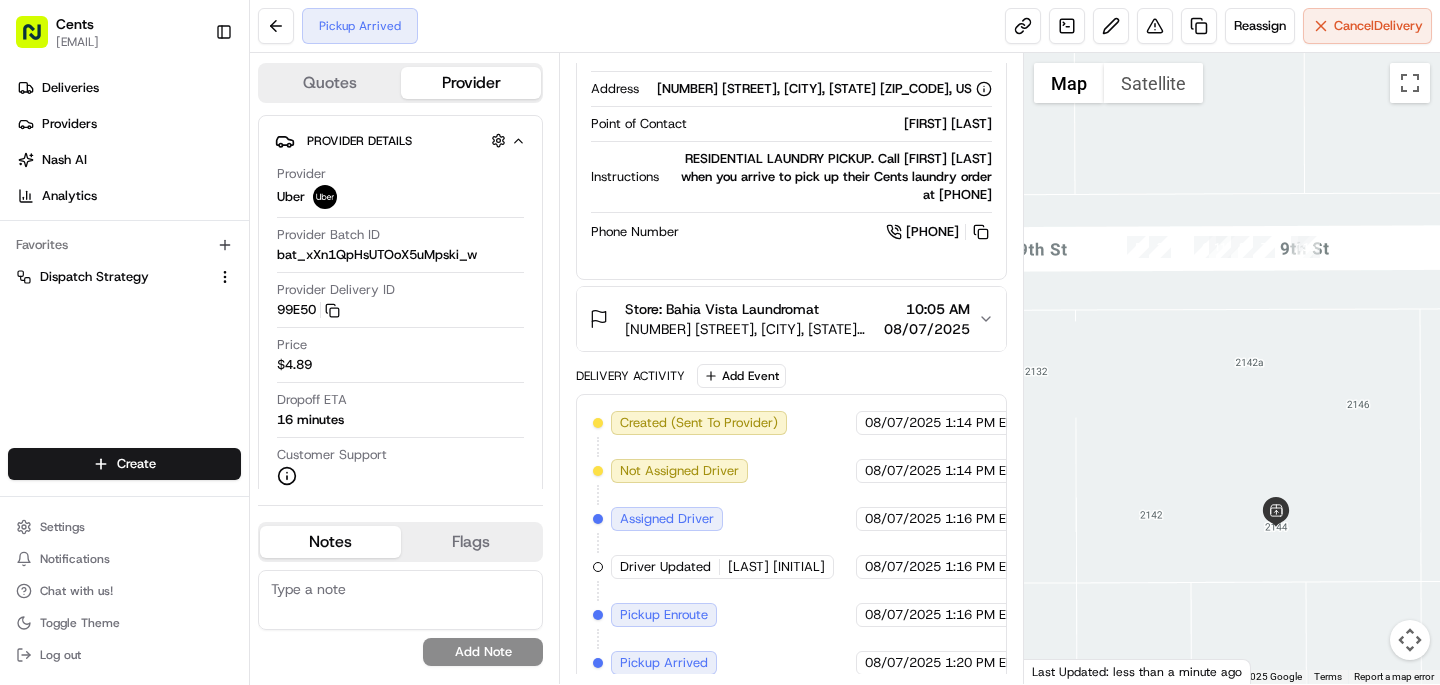 click on "1:14 PM EDT" at bounding box center (983, 423) 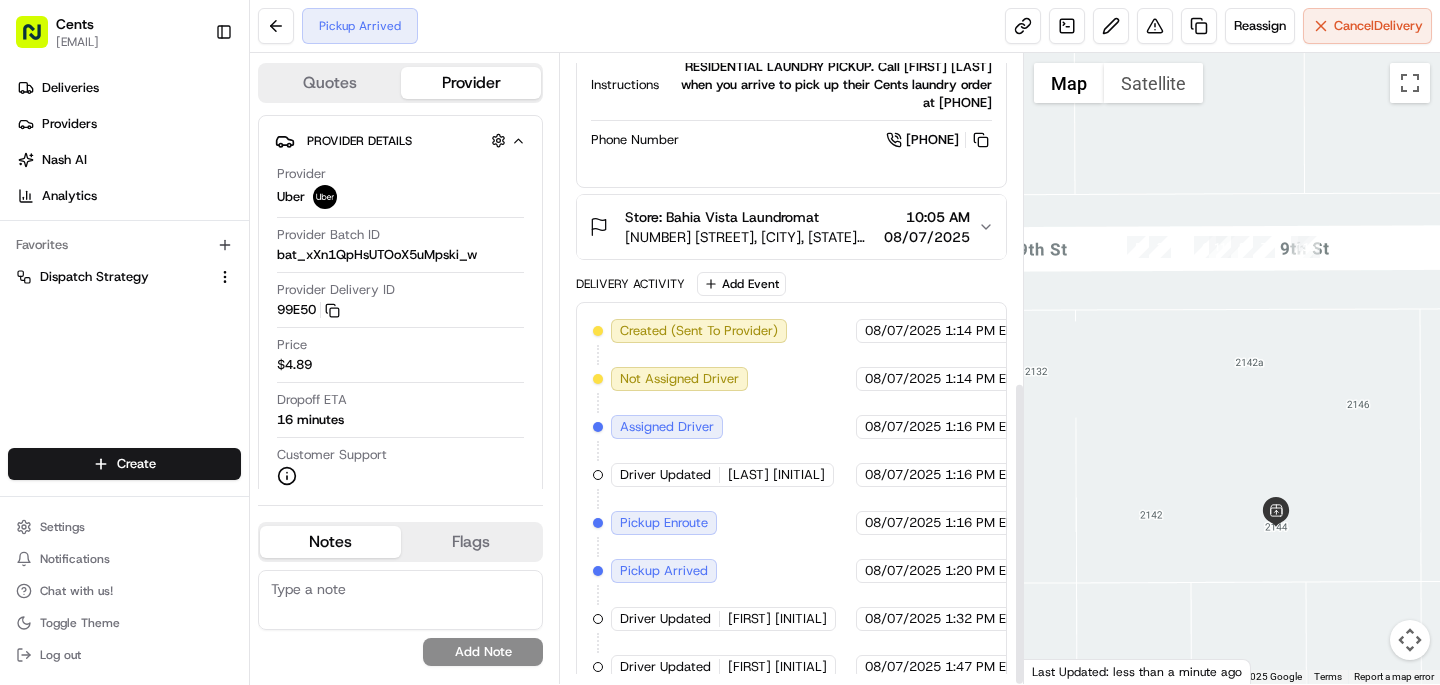 scroll, scrollTop: 677, scrollLeft: 0, axis: vertical 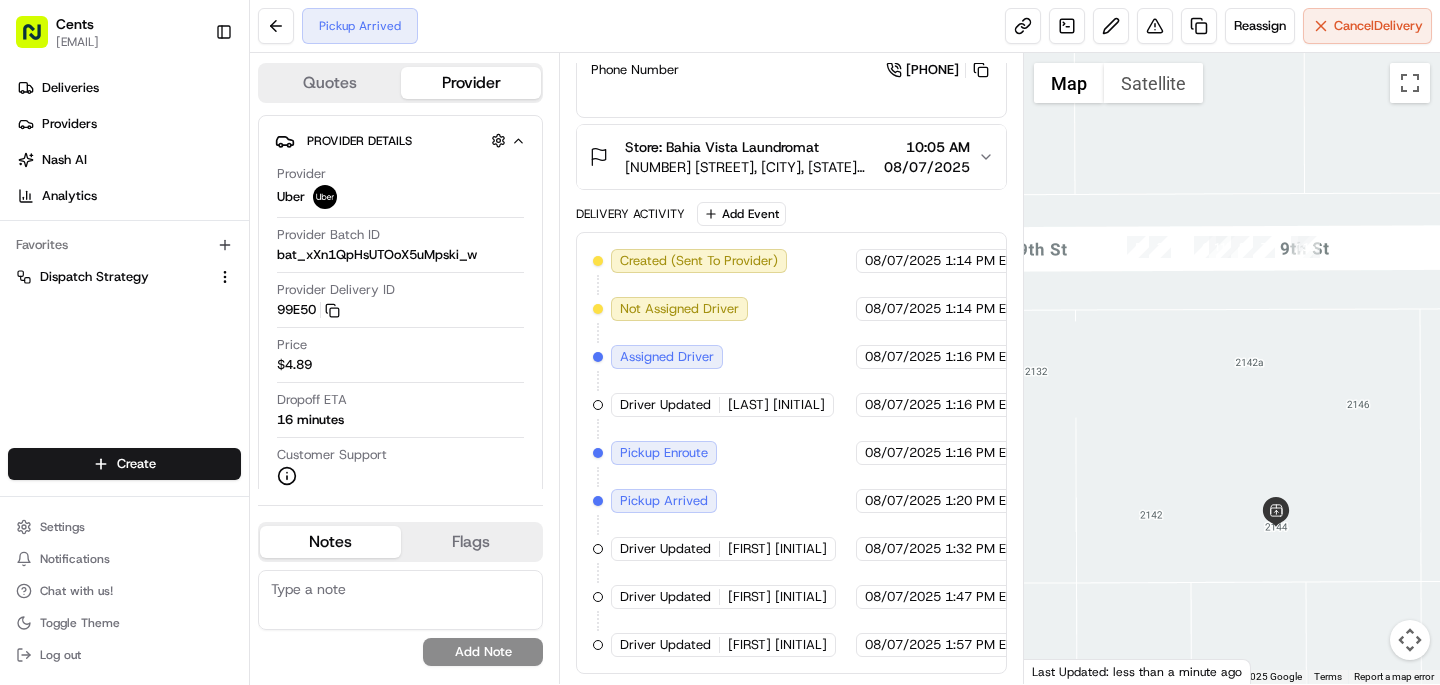 click at bounding box center (1232, 368) 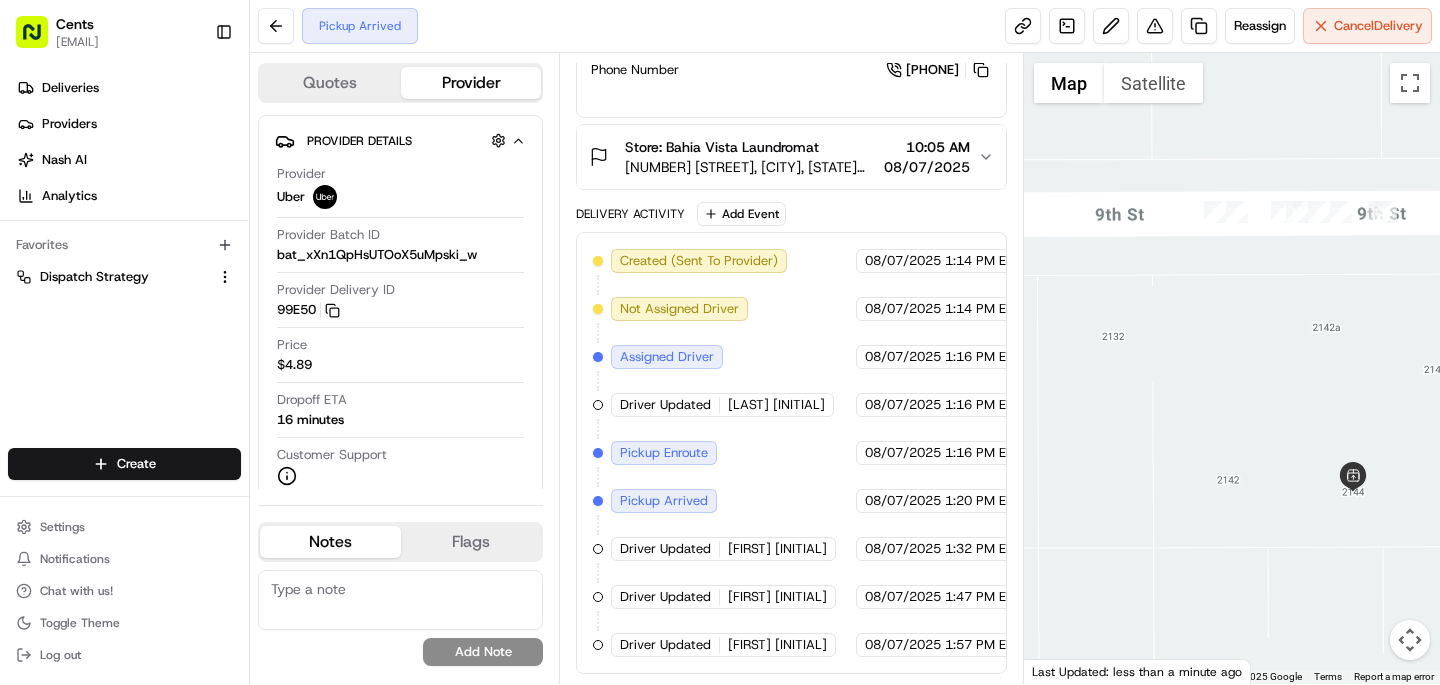 drag, startPoint x: 1144, startPoint y: 416, endPoint x: 1281, endPoint y: 391, distance: 139.26234 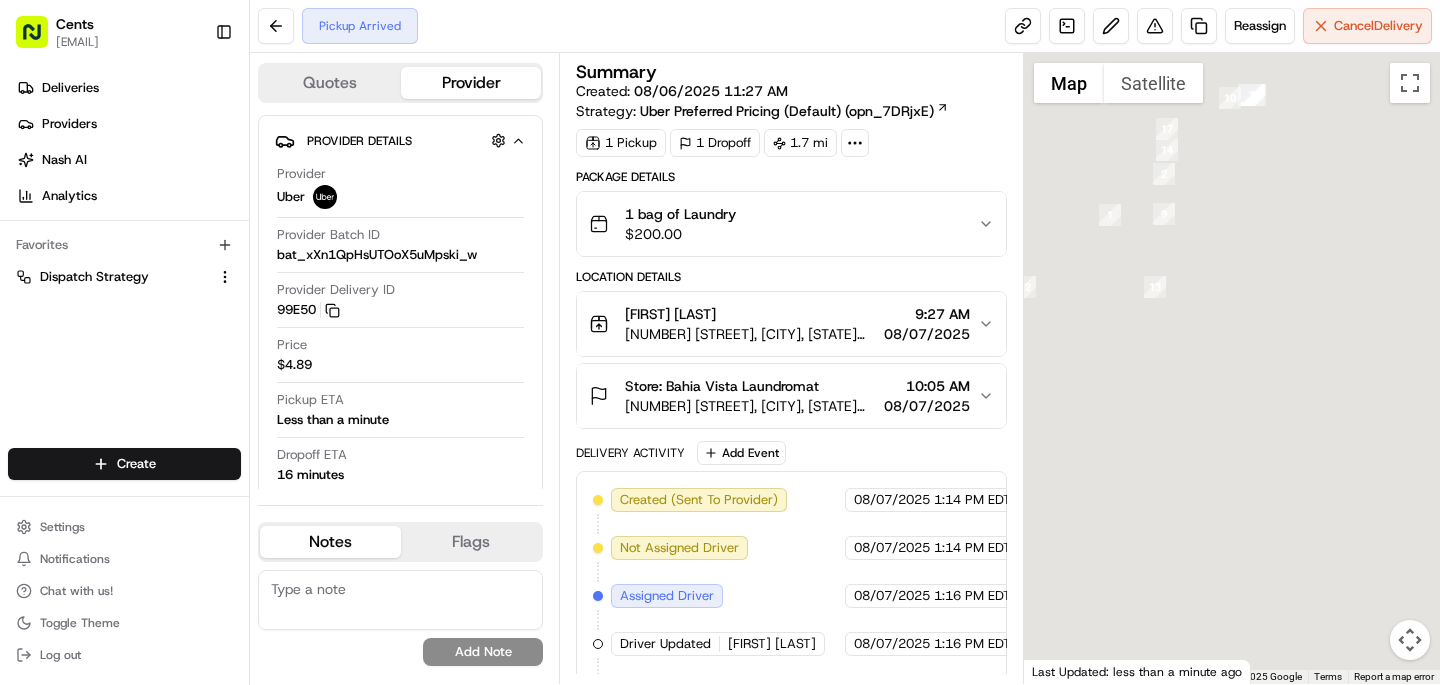 scroll, scrollTop: 0, scrollLeft: 0, axis: both 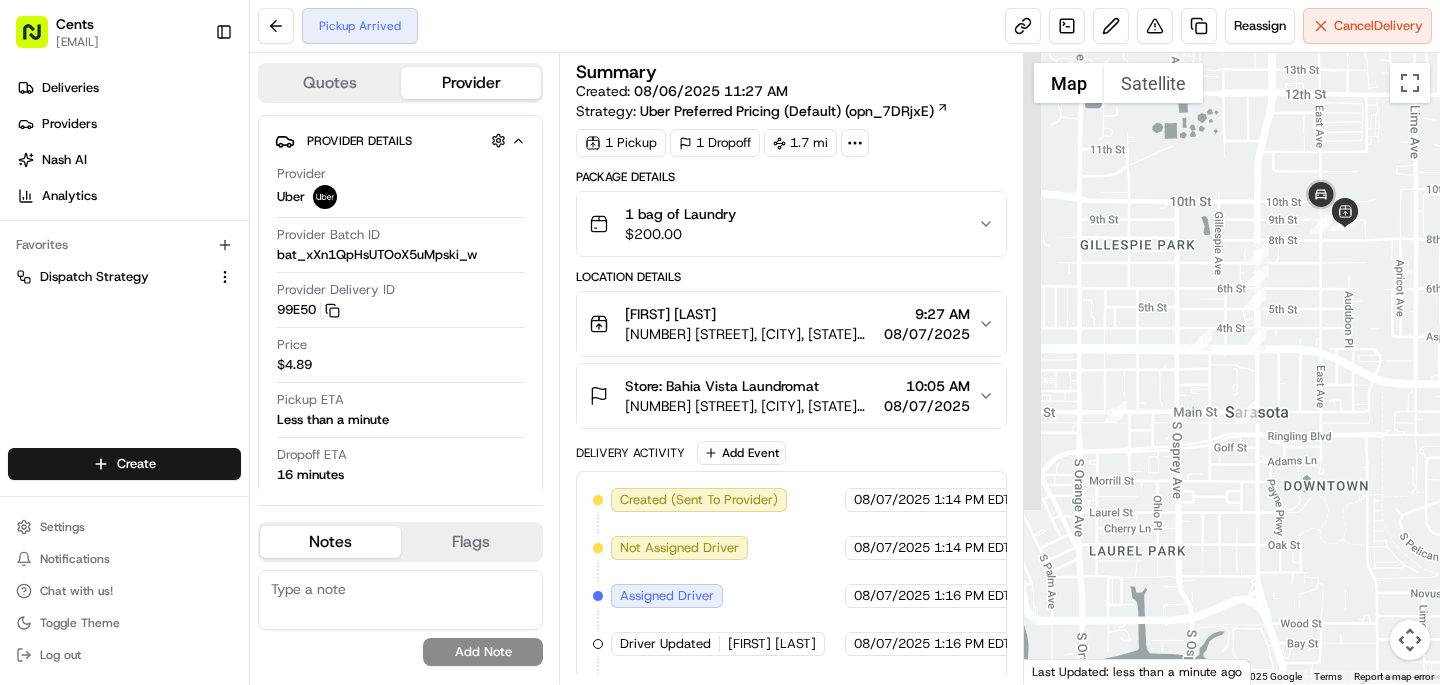 drag, startPoint x: 1188, startPoint y: 374, endPoint x: 1284, endPoint y: 505, distance: 162.40997 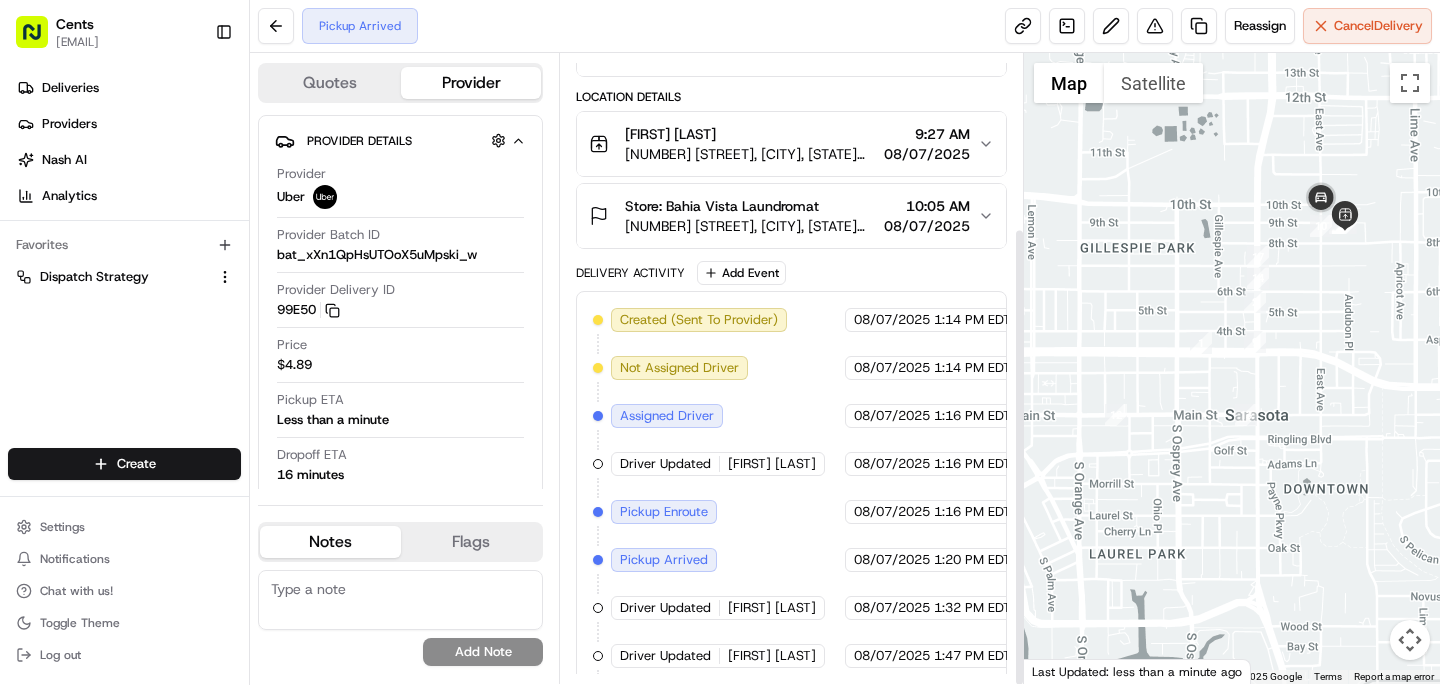 scroll, scrollTop: 239, scrollLeft: 0, axis: vertical 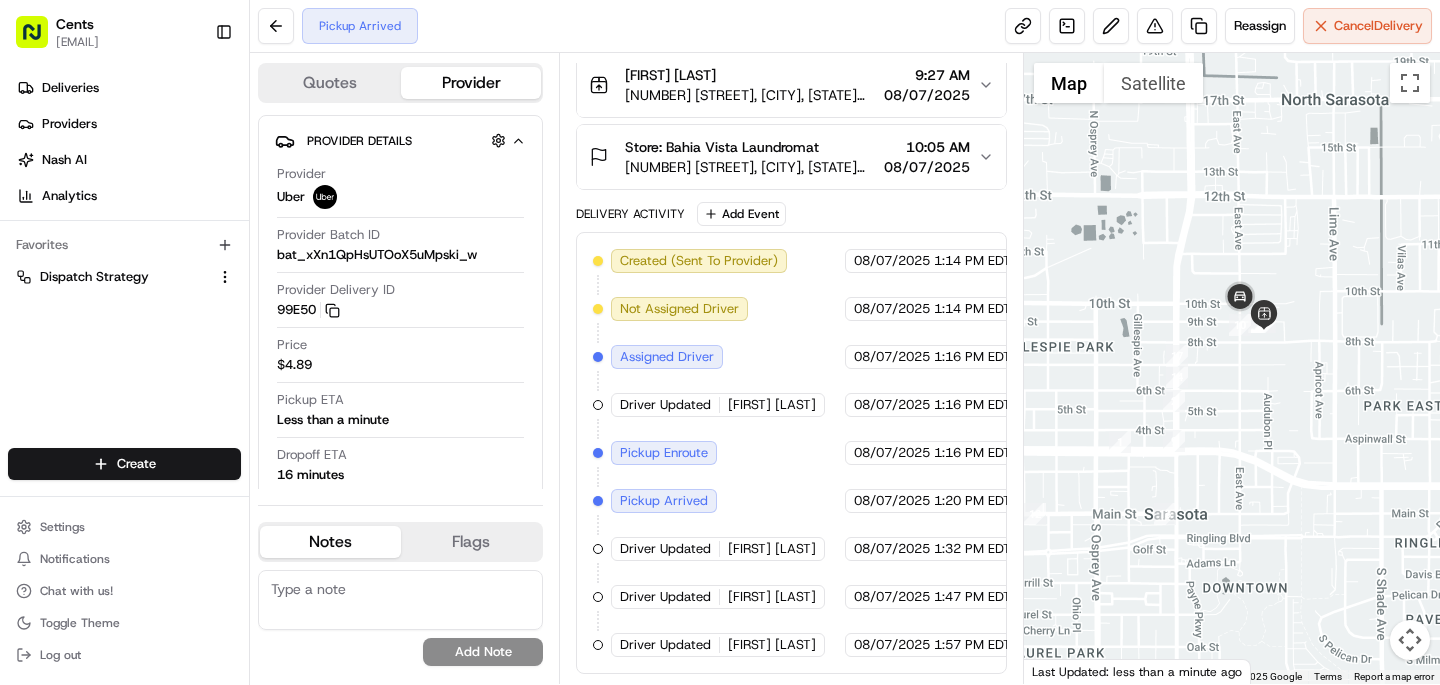 drag, startPoint x: 1279, startPoint y: 277, endPoint x: 1195, endPoint y: 379, distance: 132.13629 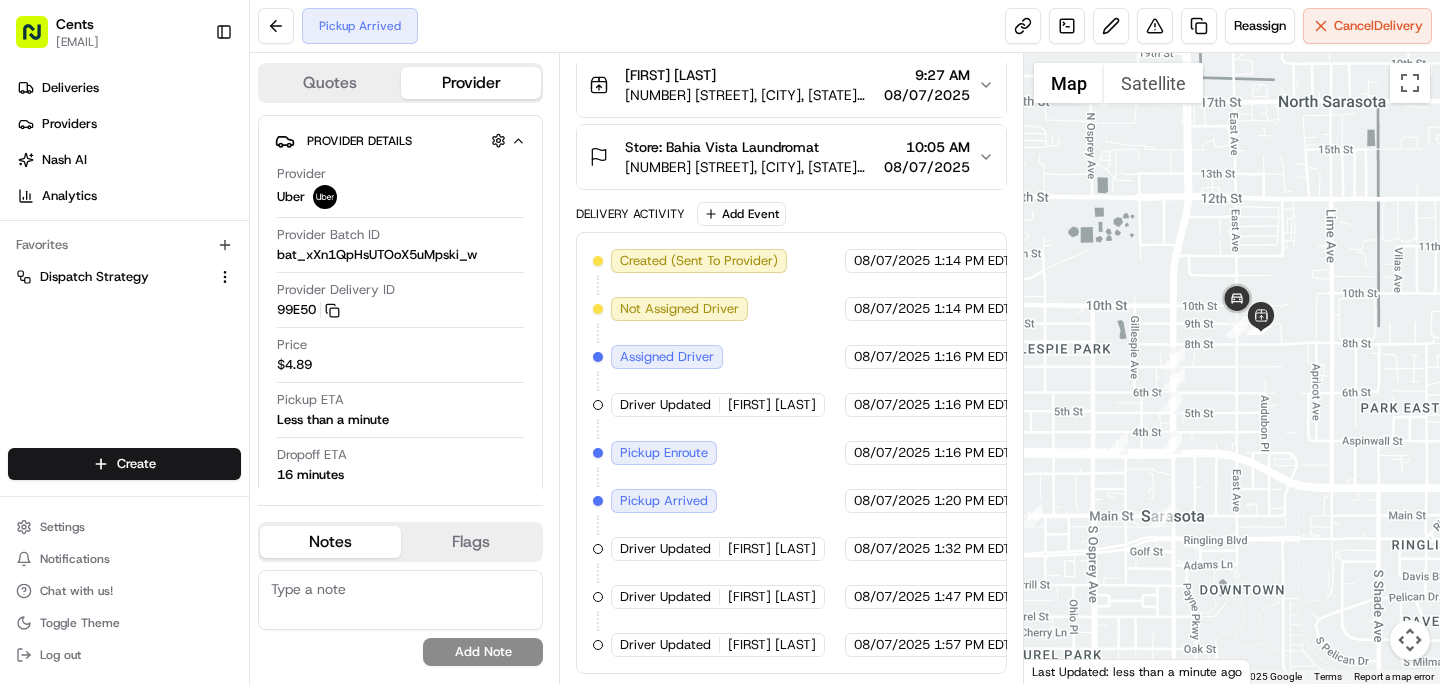 click at bounding box center (1232, 368) 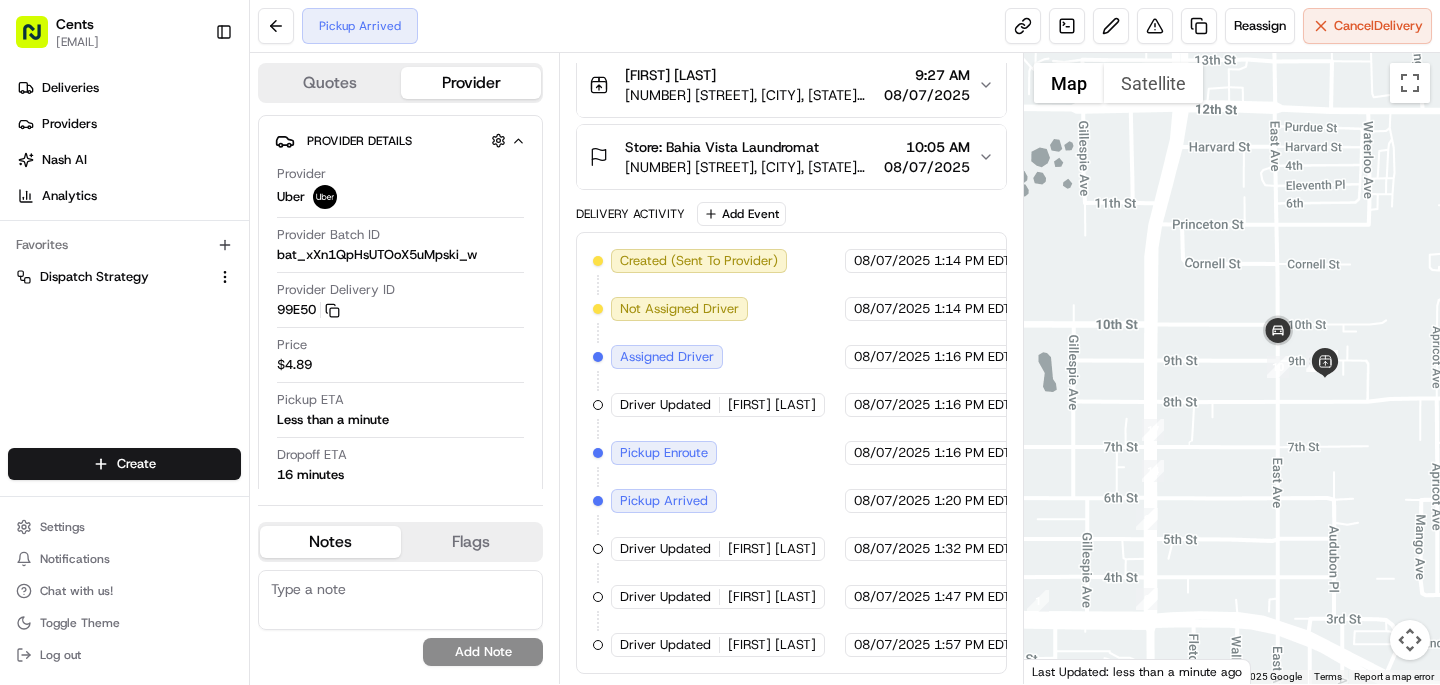 click at bounding box center [1232, 368] 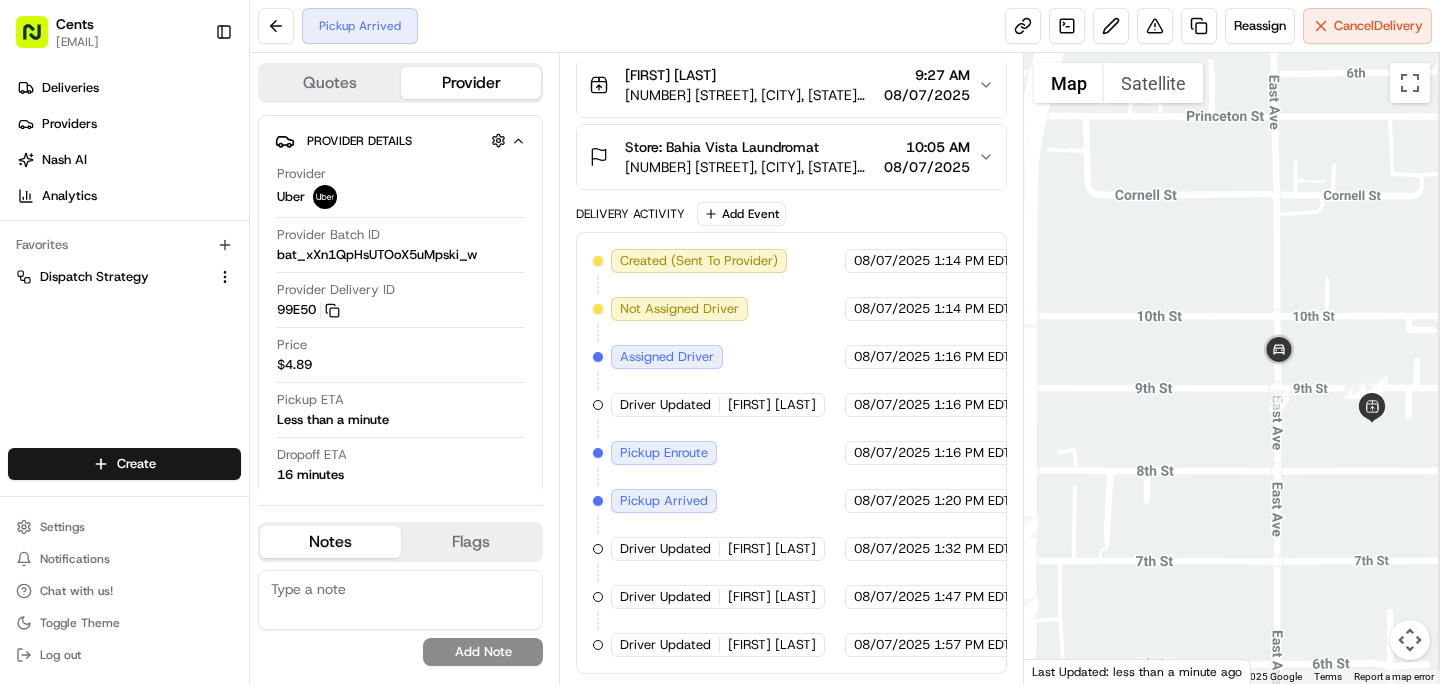 drag, startPoint x: 1251, startPoint y: 356, endPoint x: 1116, endPoint y: 295, distance: 148.14183 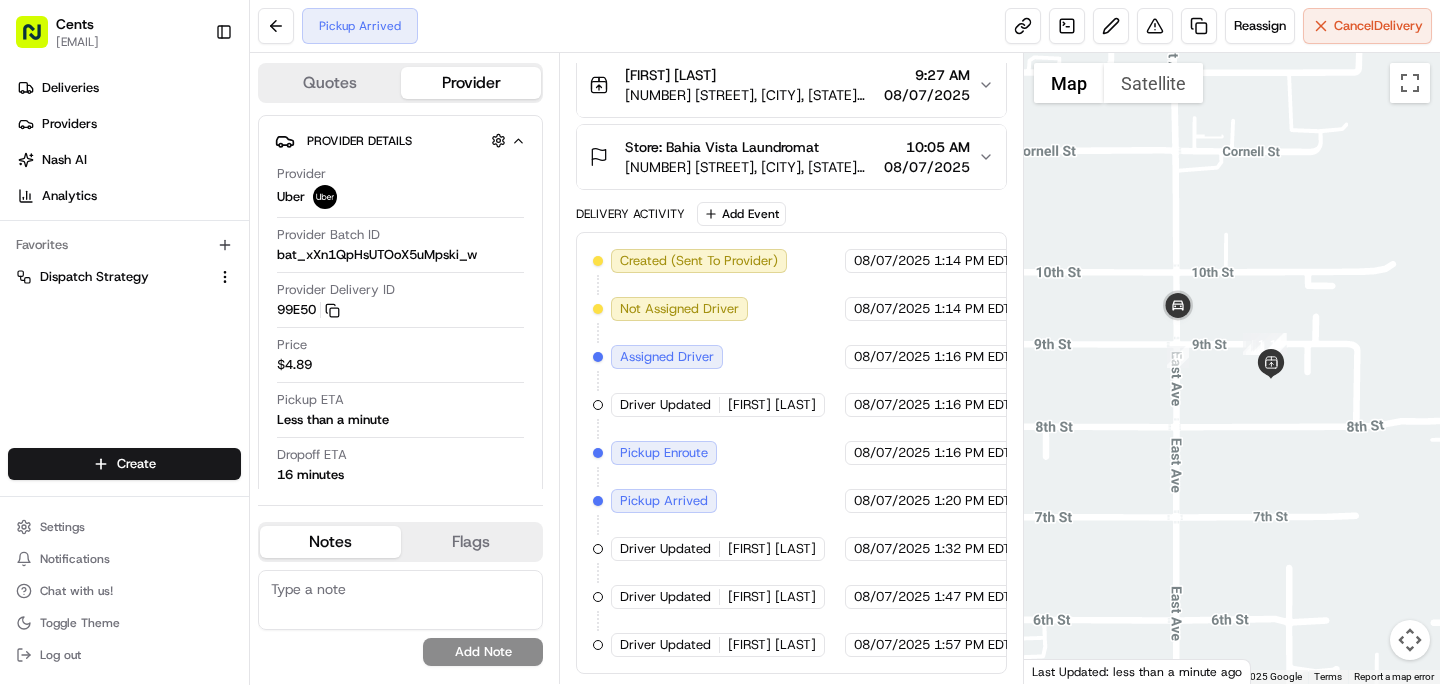 click at bounding box center [1232, 368] 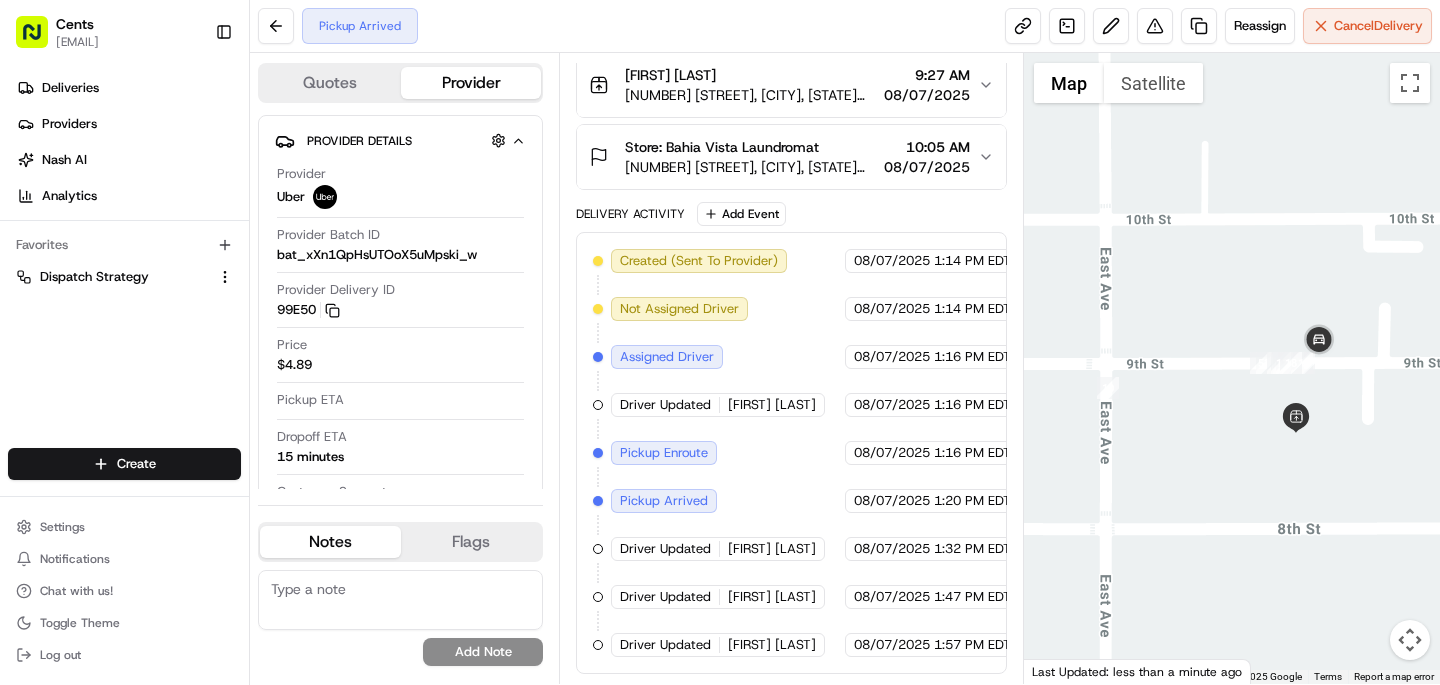 click at bounding box center [1232, 368] 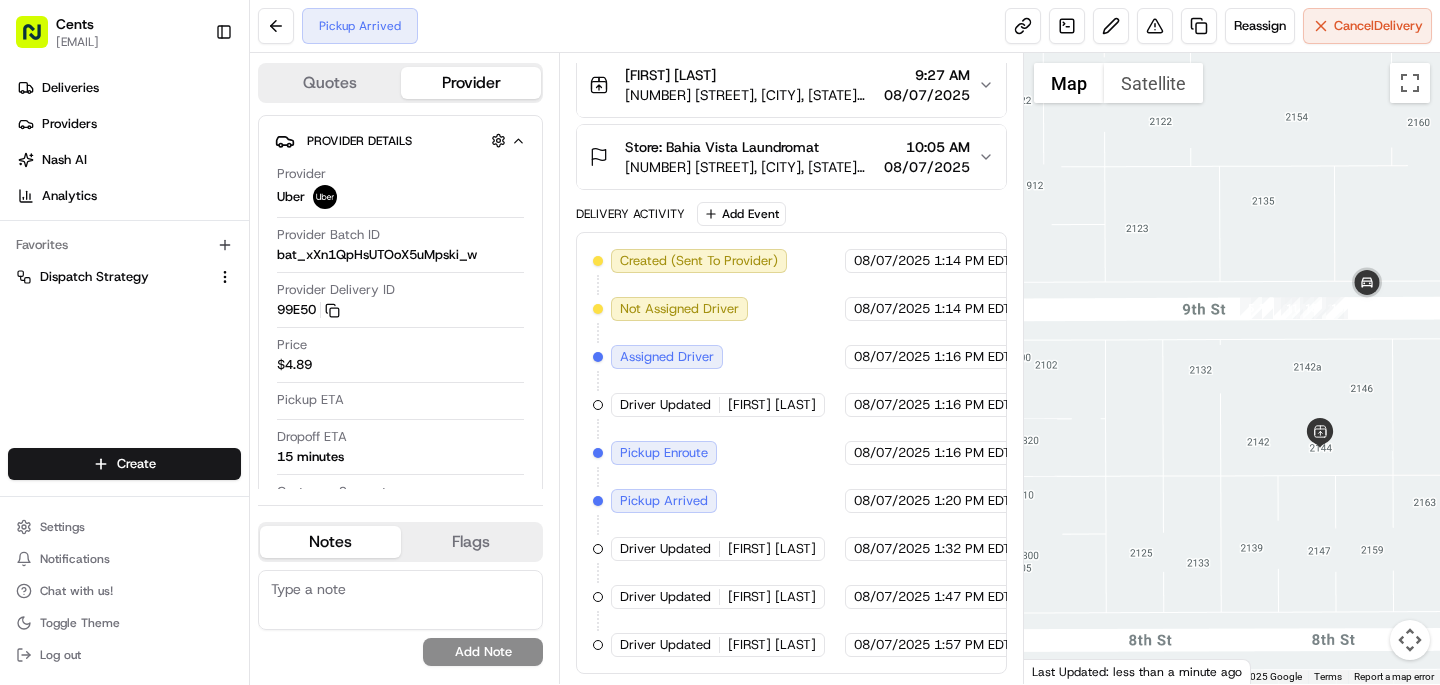 drag, startPoint x: 1246, startPoint y: 413, endPoint x: 1146, endPoint y: 405, distance: 100.31949 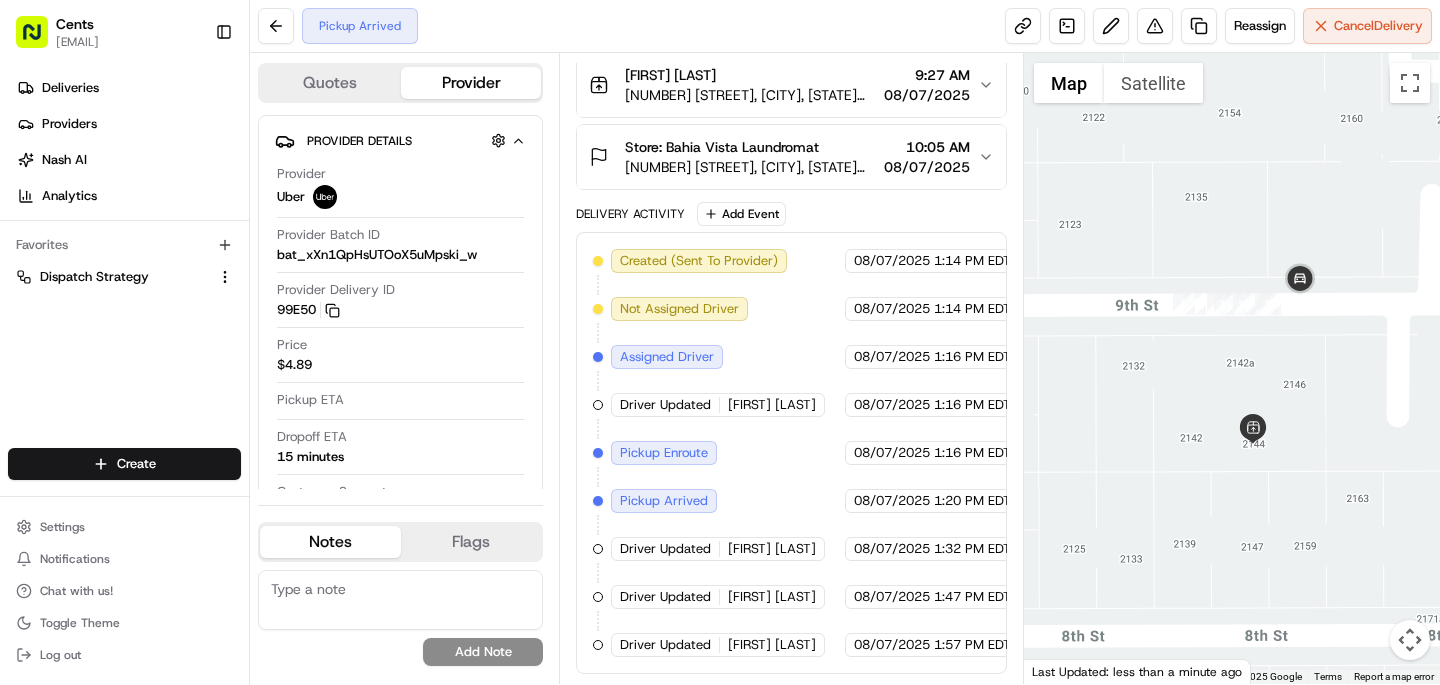 click at bounding box center (1232, 368) 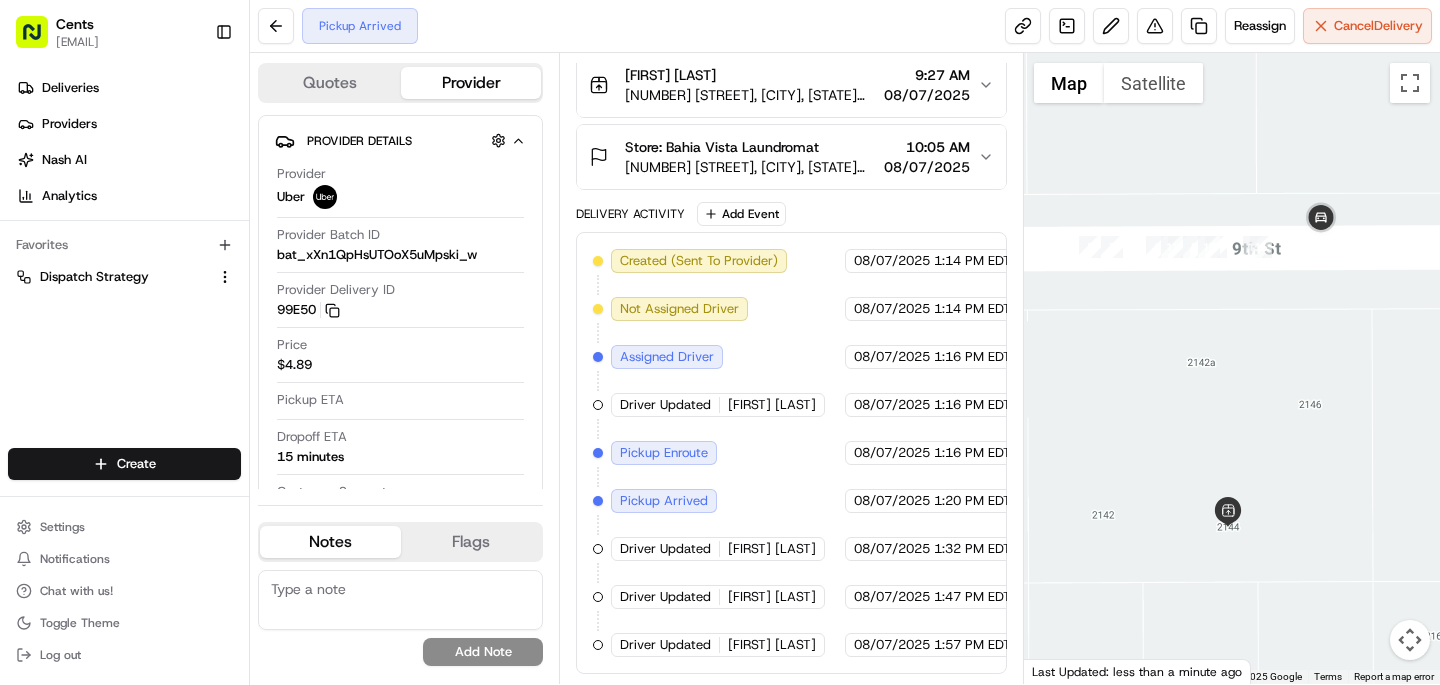 click at bounding box center [1232, 368] 